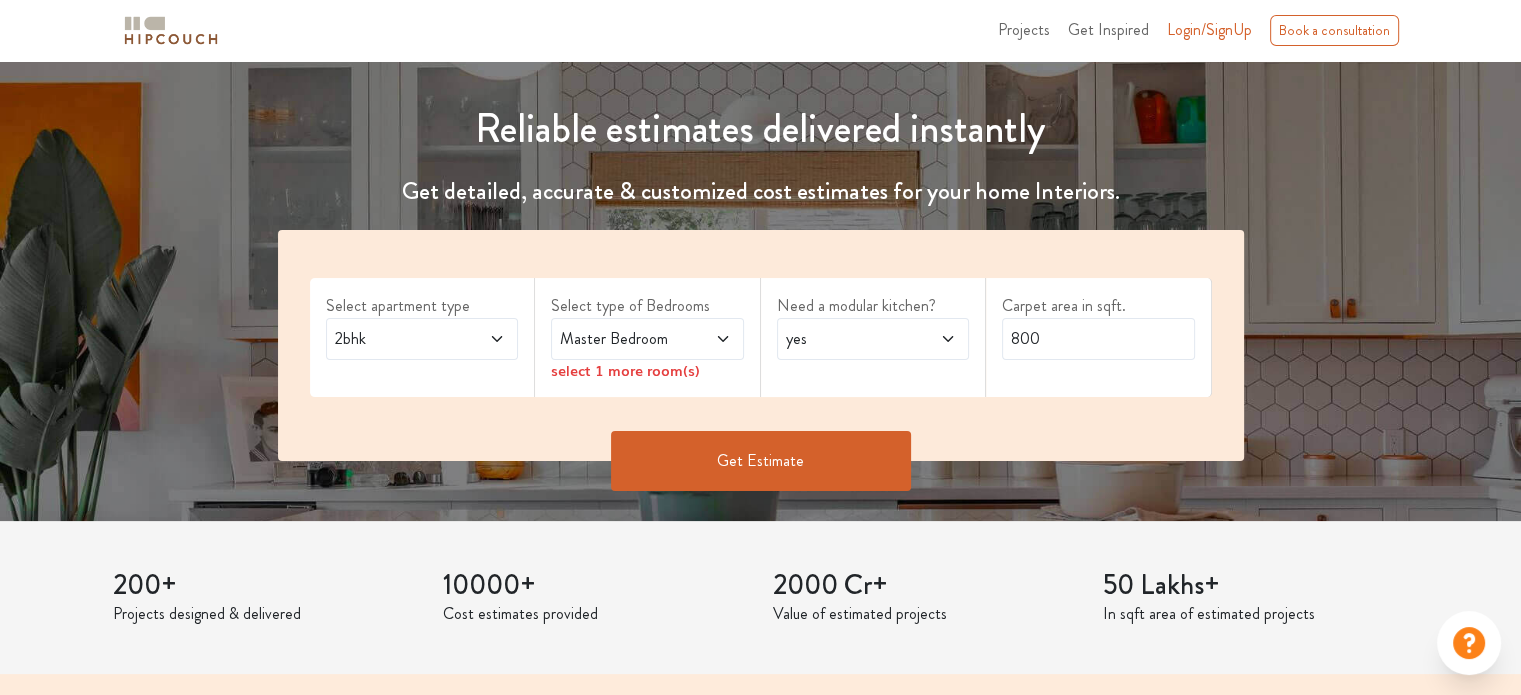 scroll, scrollTop: 200, scrollLeft: 0, axis: vertical 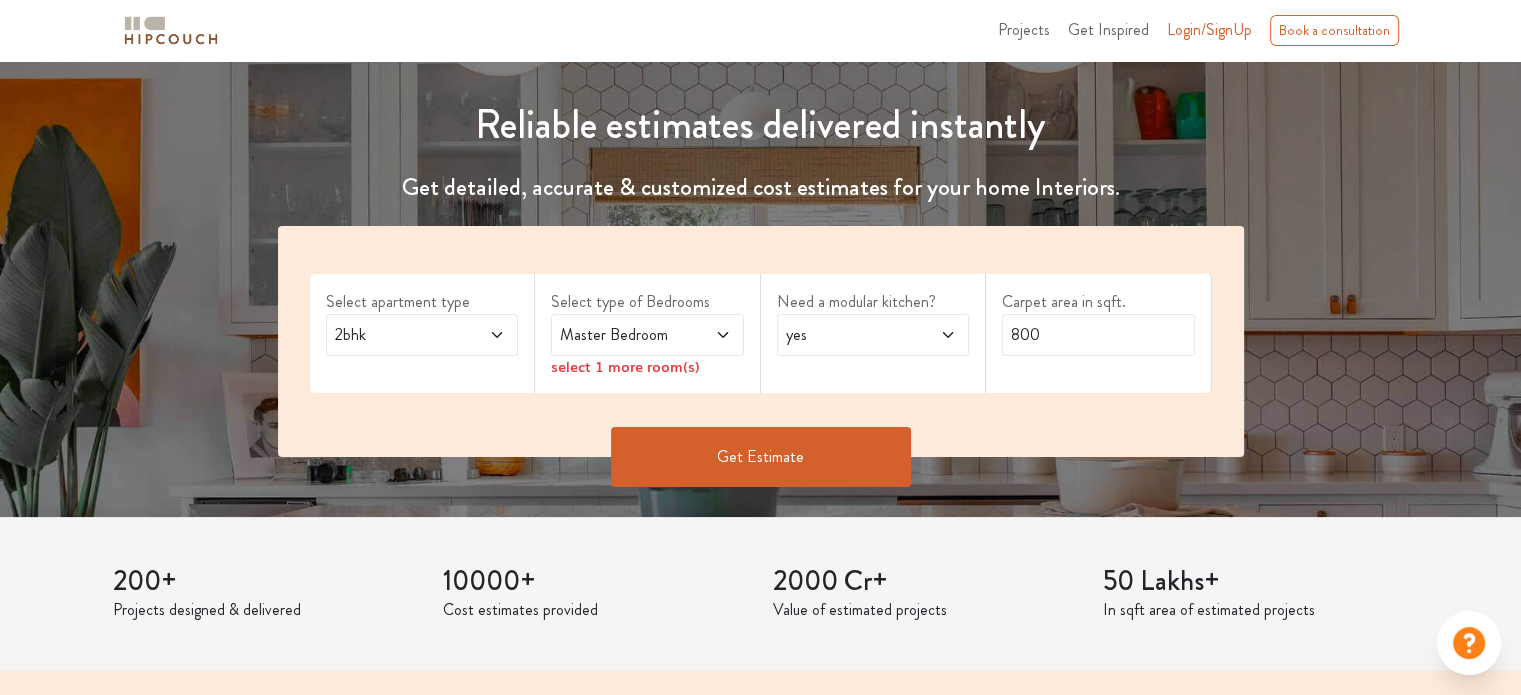 click 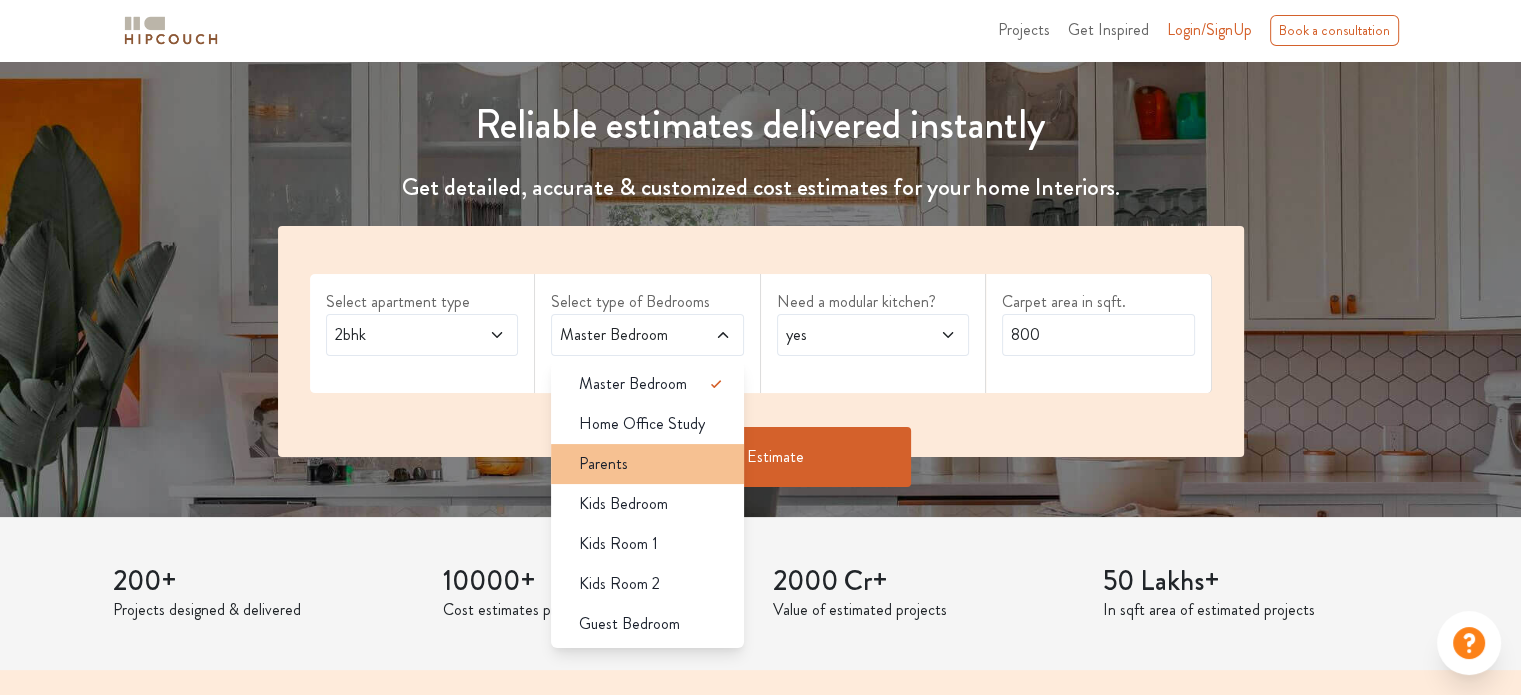 click on "Parents" at bounding box center (653, 464) 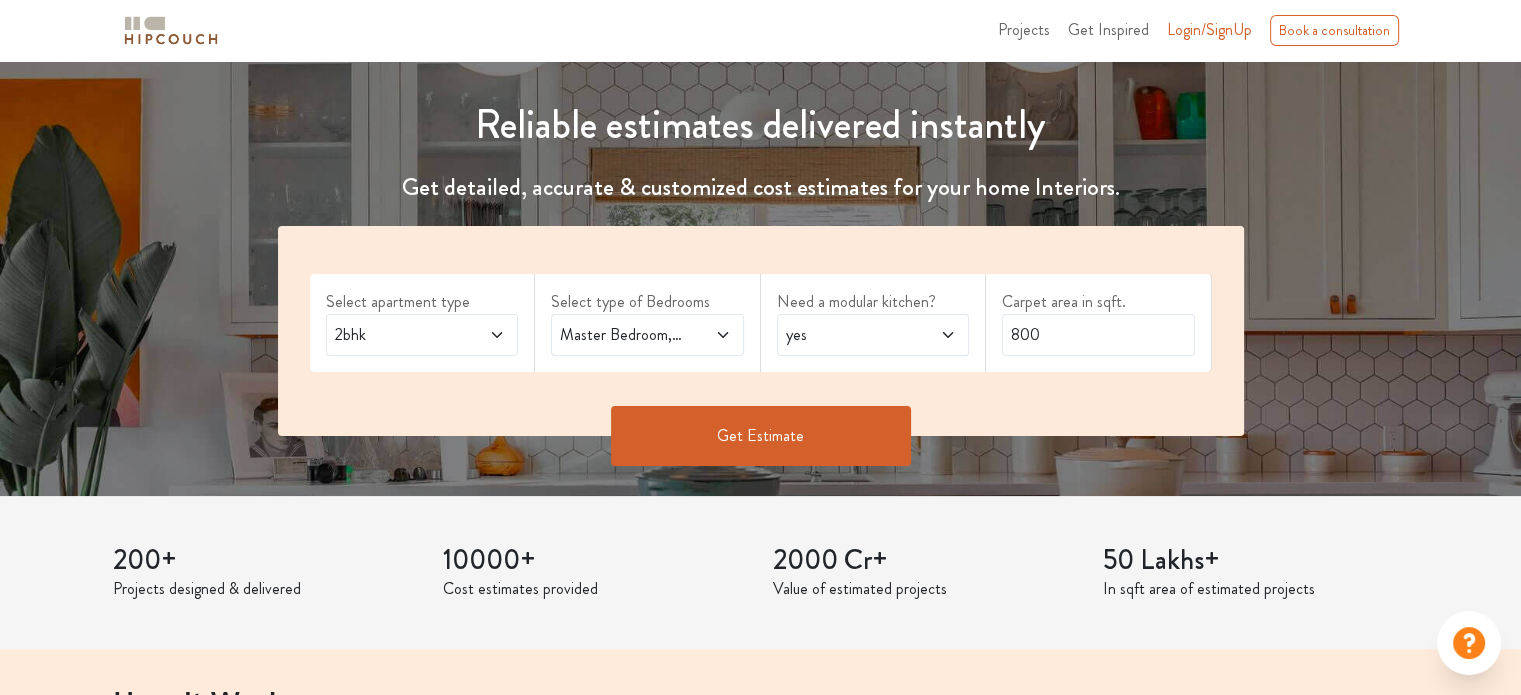 click 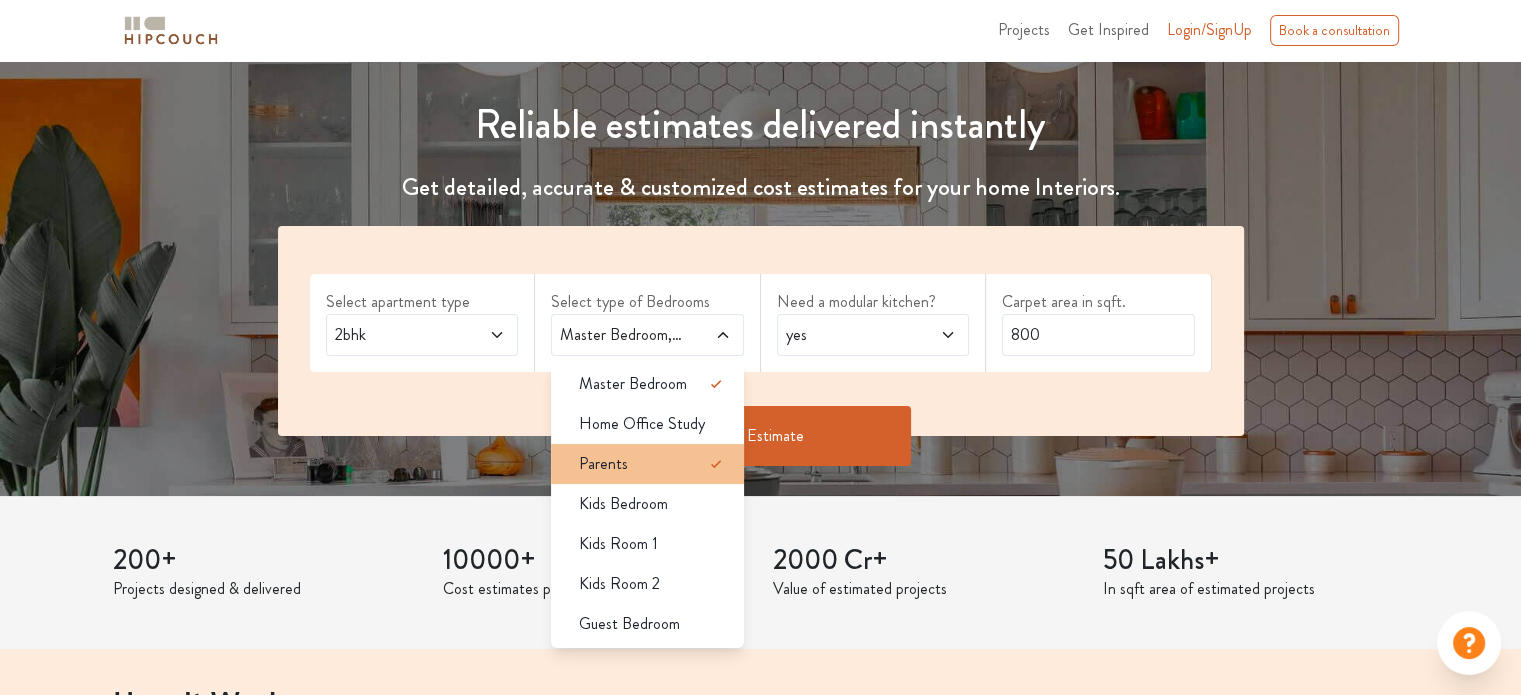 click 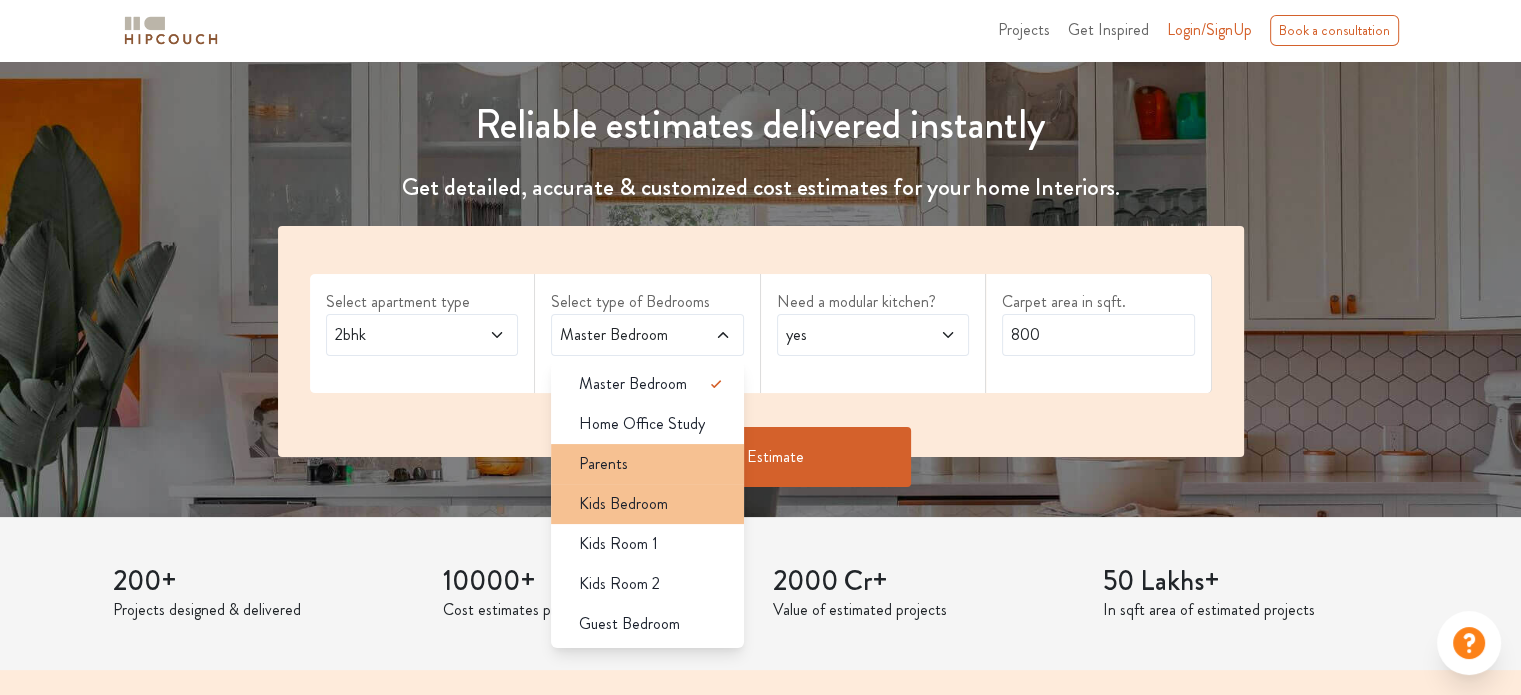 click on "Kids Bedroom" at bounding box center (653, 504) 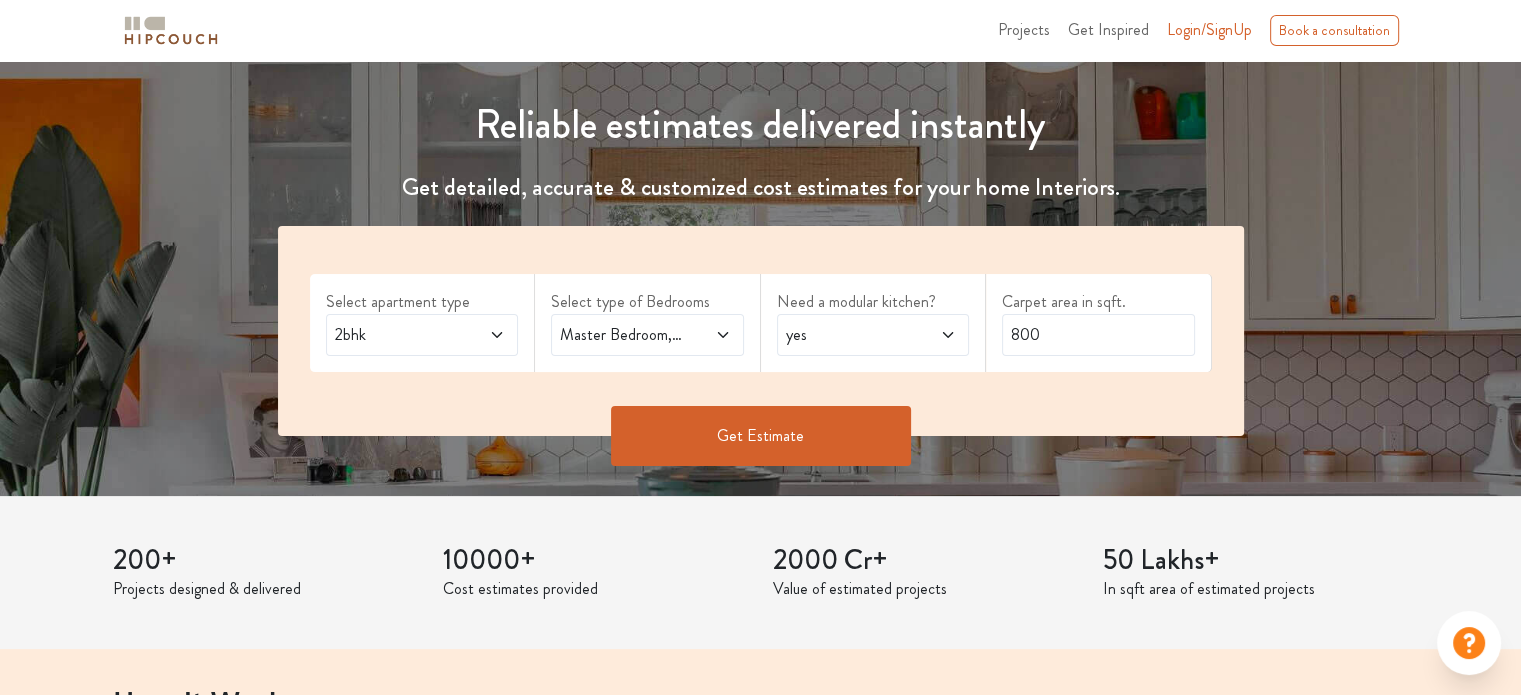 click 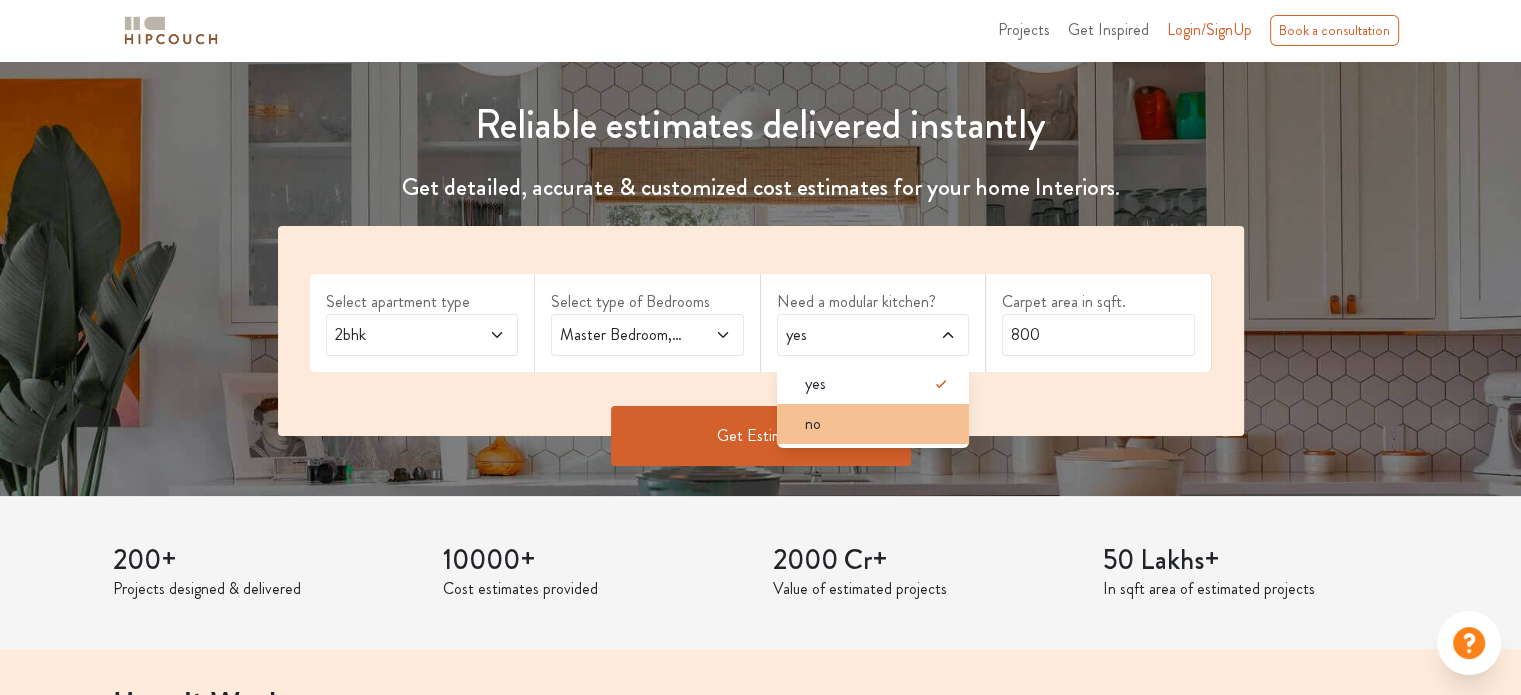 click on "no" at bounding box center (879, 424) 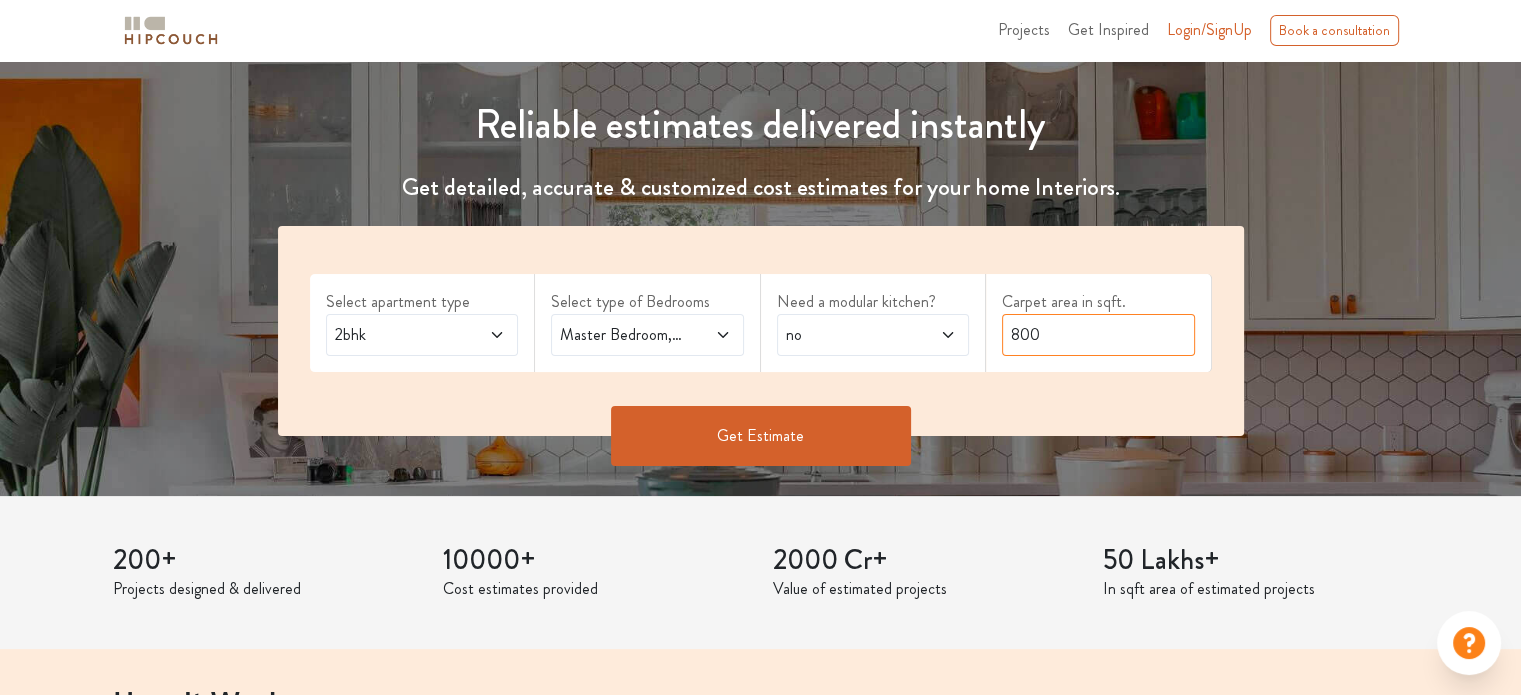 click on "800" at bounding box center [1098, 335] 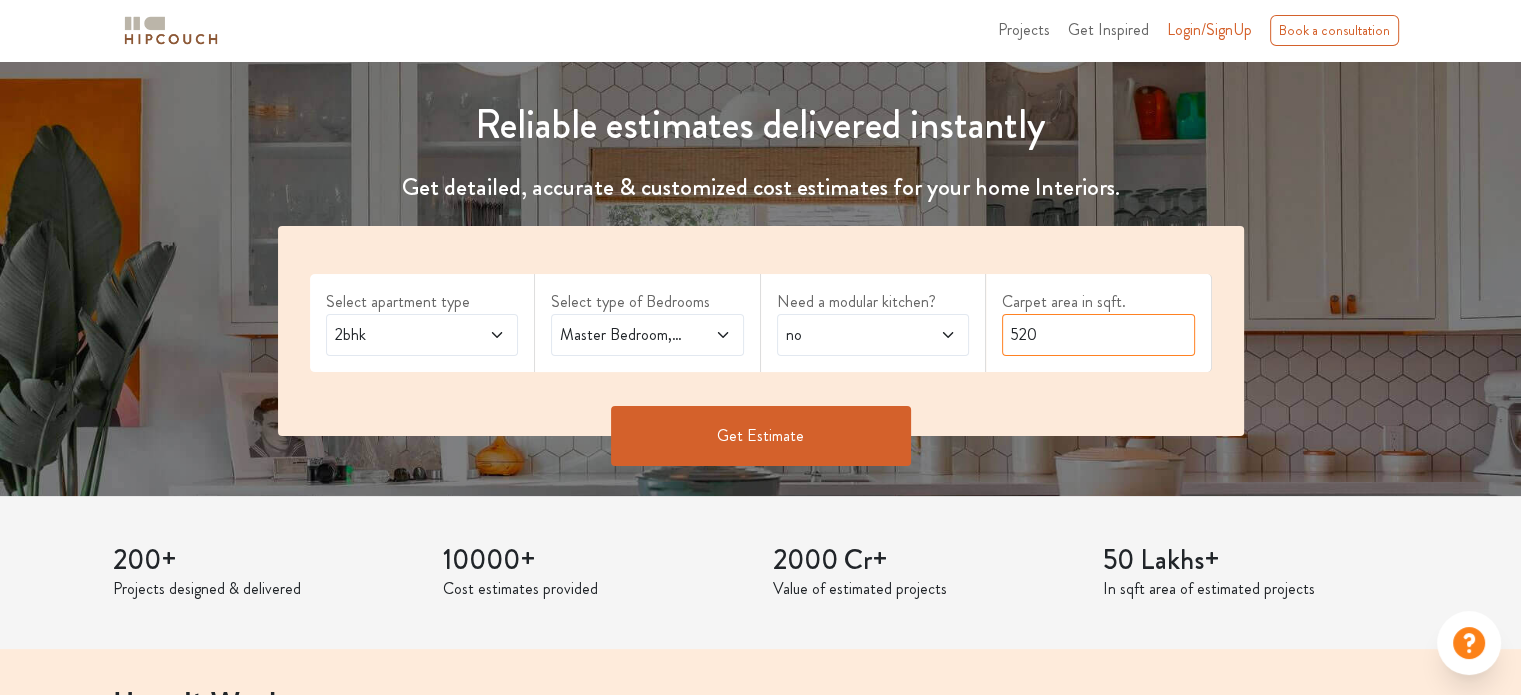 type on "520" 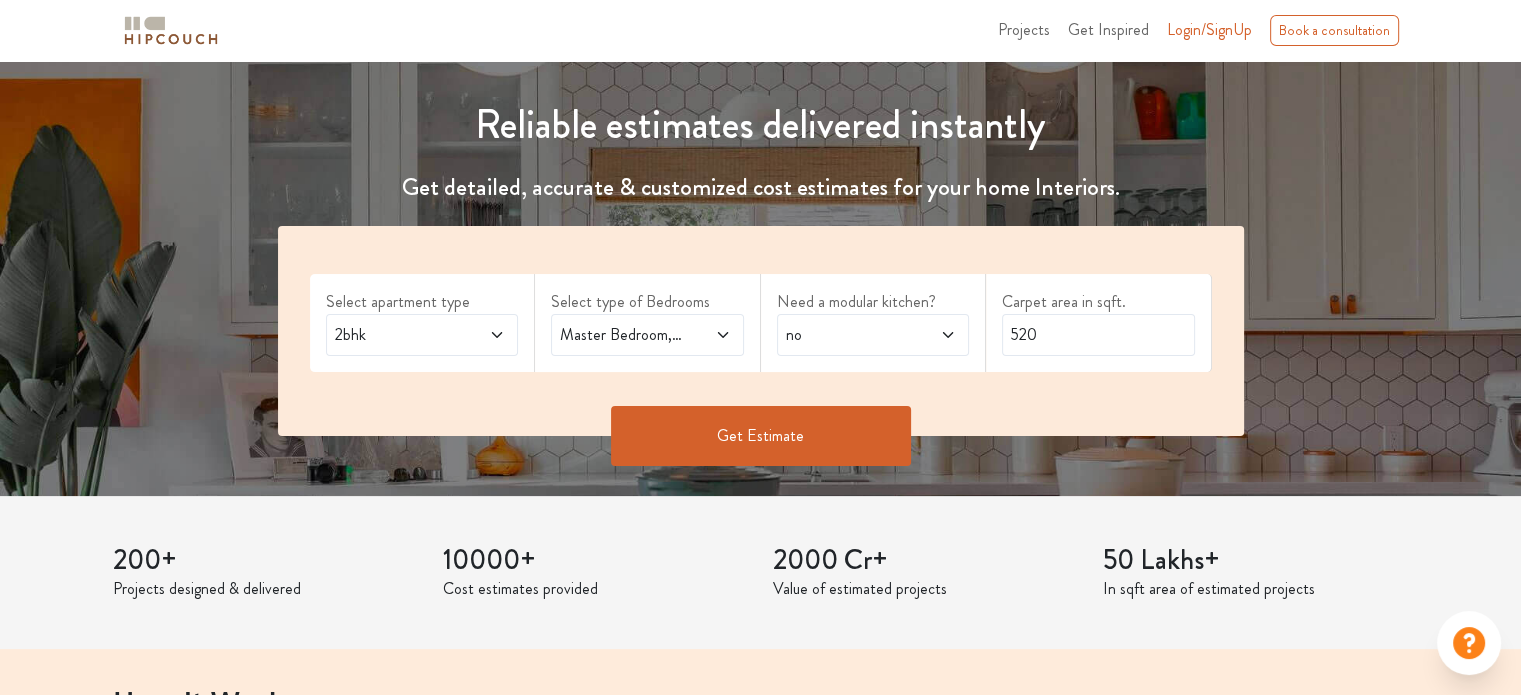 click on "Get Estimate" at bounding box center (761, 436) 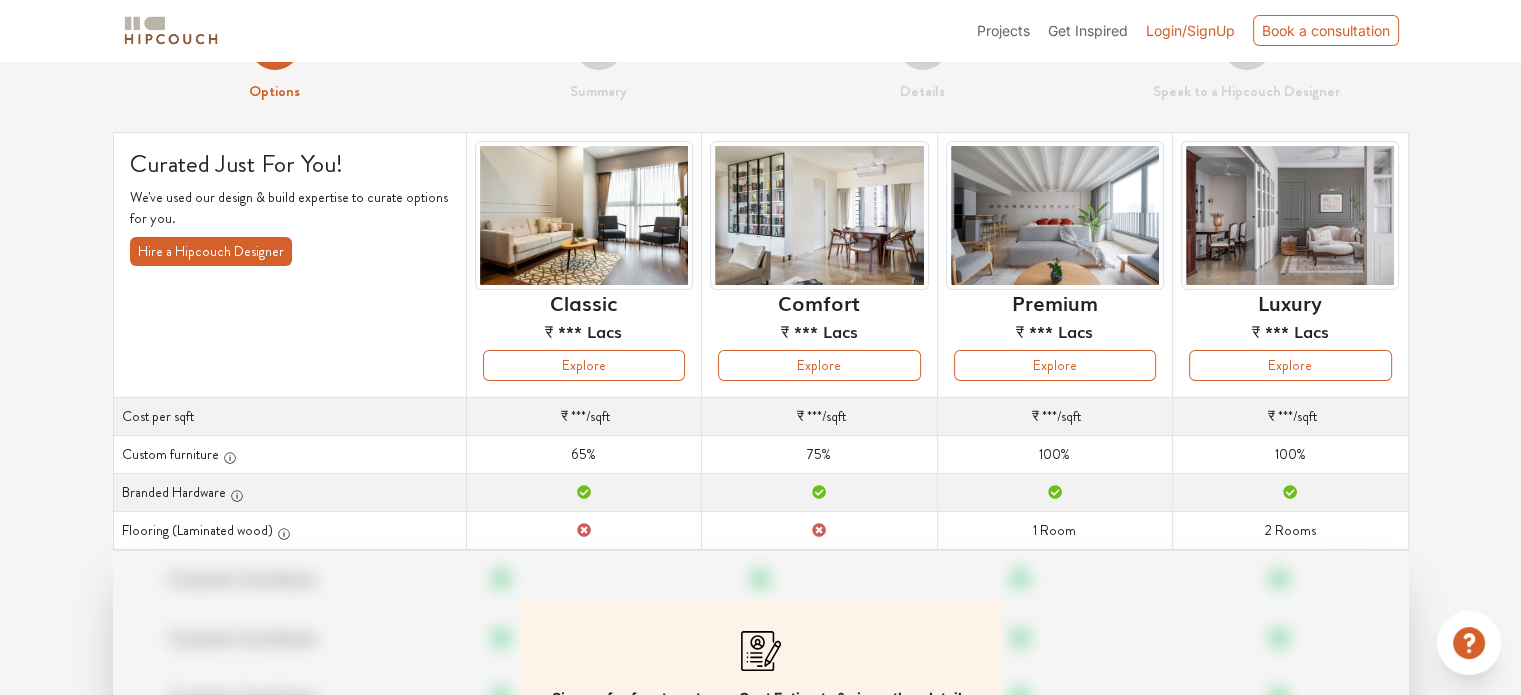 scroll, scrollTop: 100, scrollLeft: 0, axis: vertical 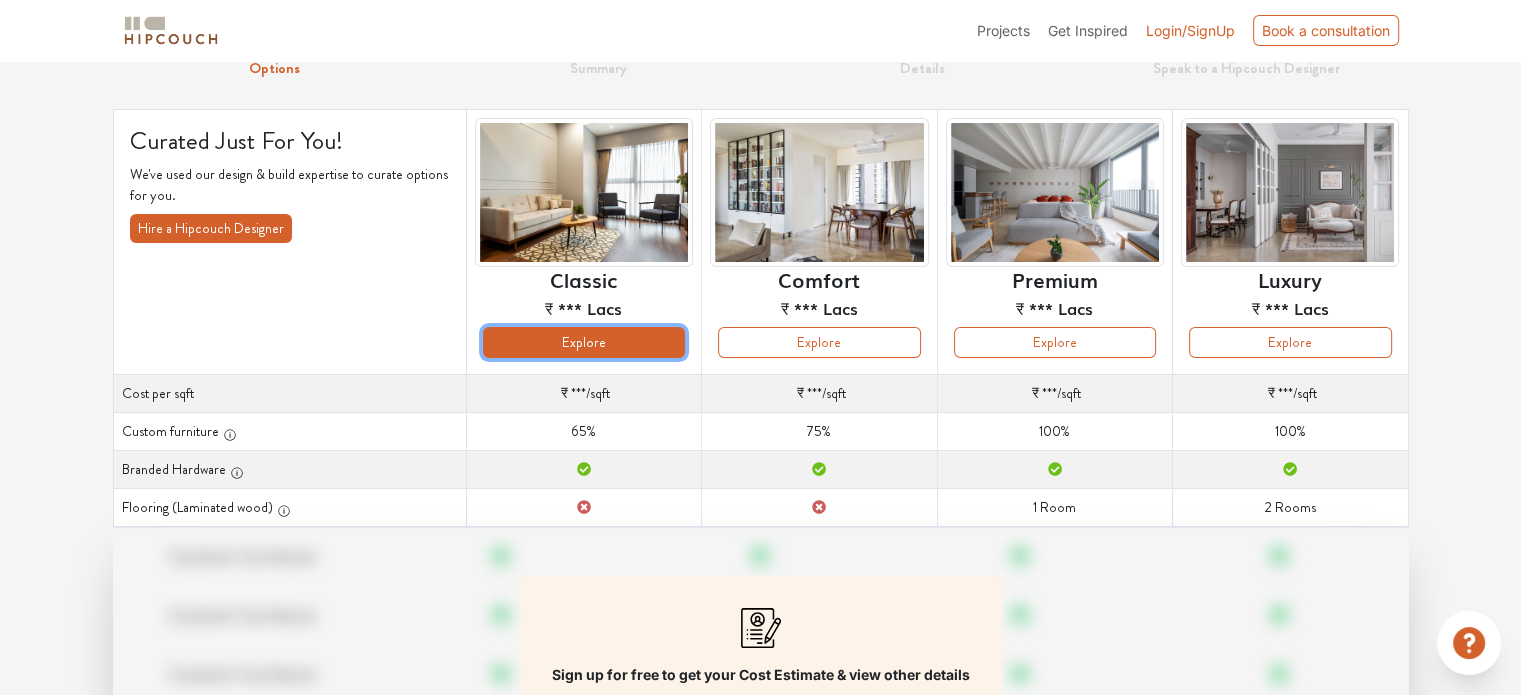 click on "Explore" at bounding box center [584, 342] 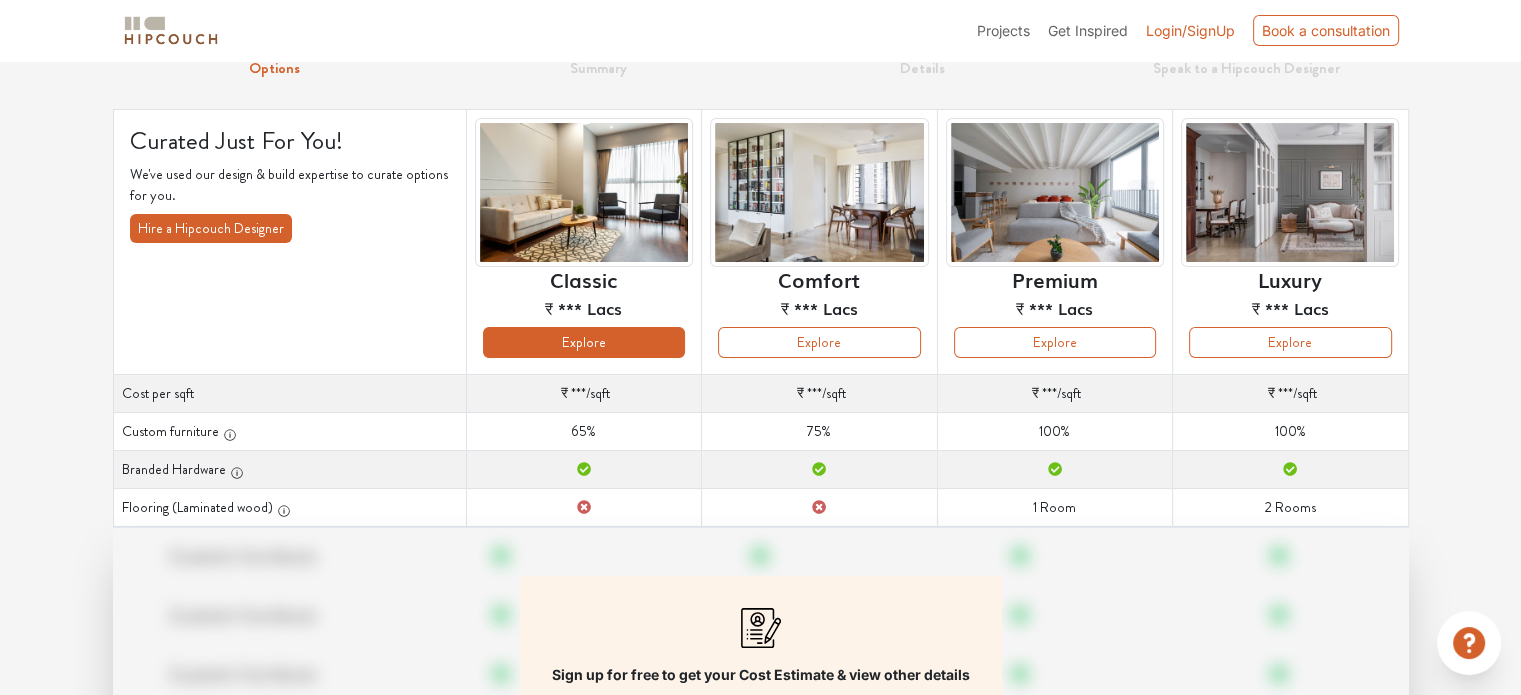 scroll, scrollTop: 60, scrollLeft: 0, axis: vertical 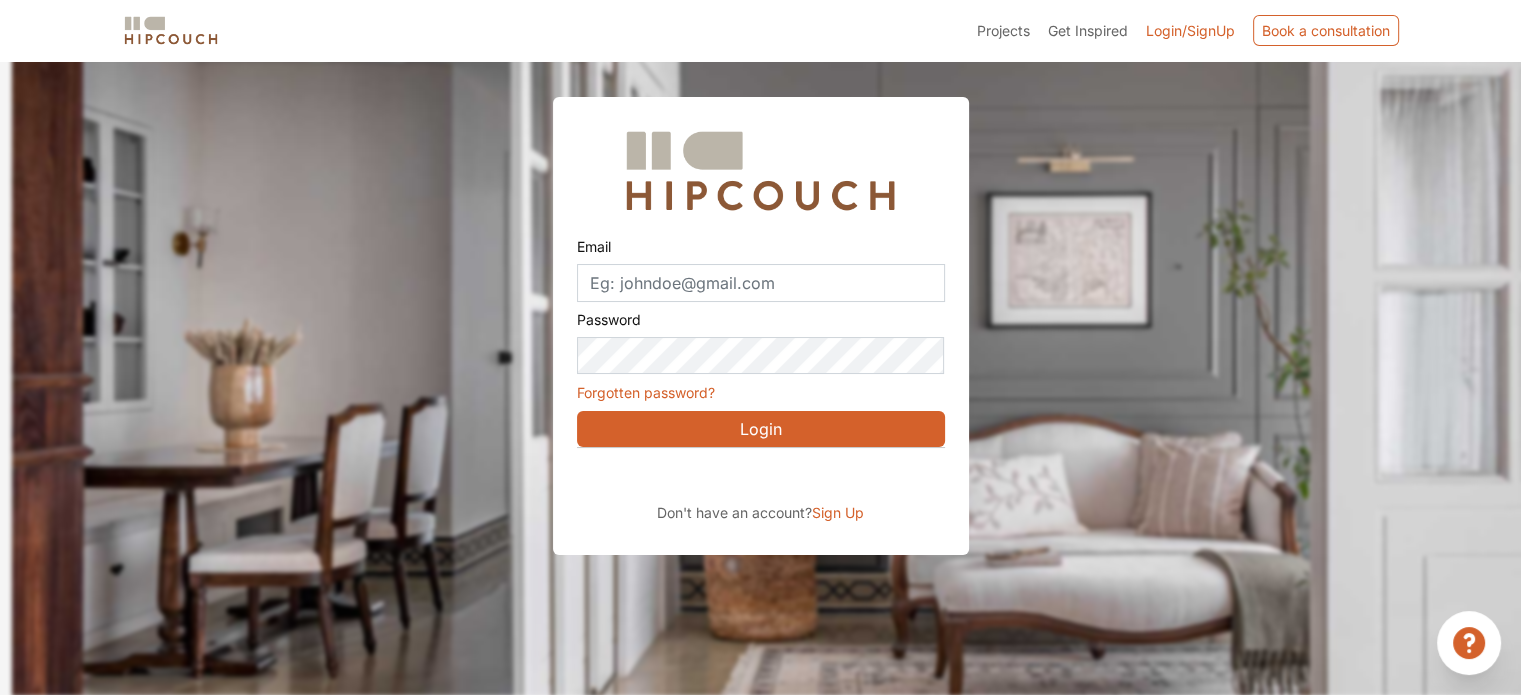 click on "Login/SignUp" at bounding box center [1190, 30] 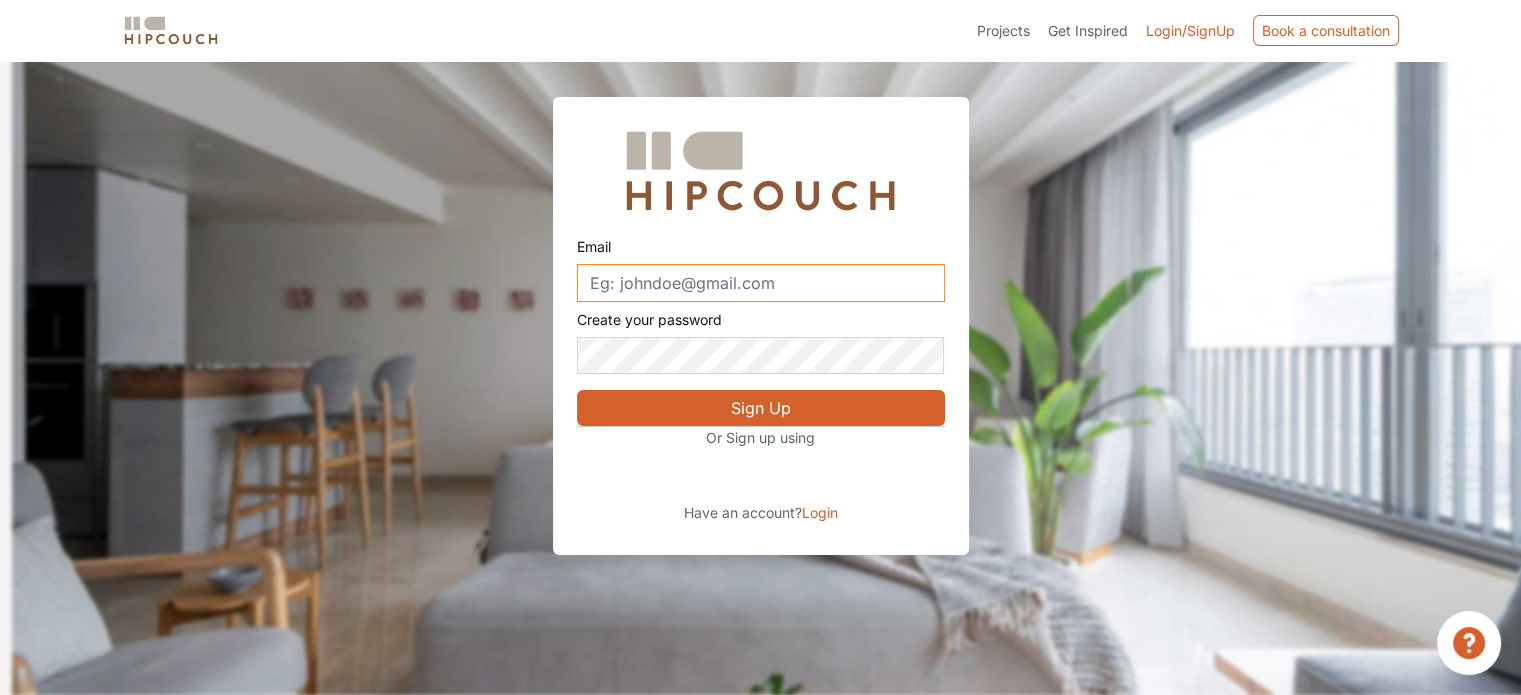 click on "Email" at bounding box center [761, 283] 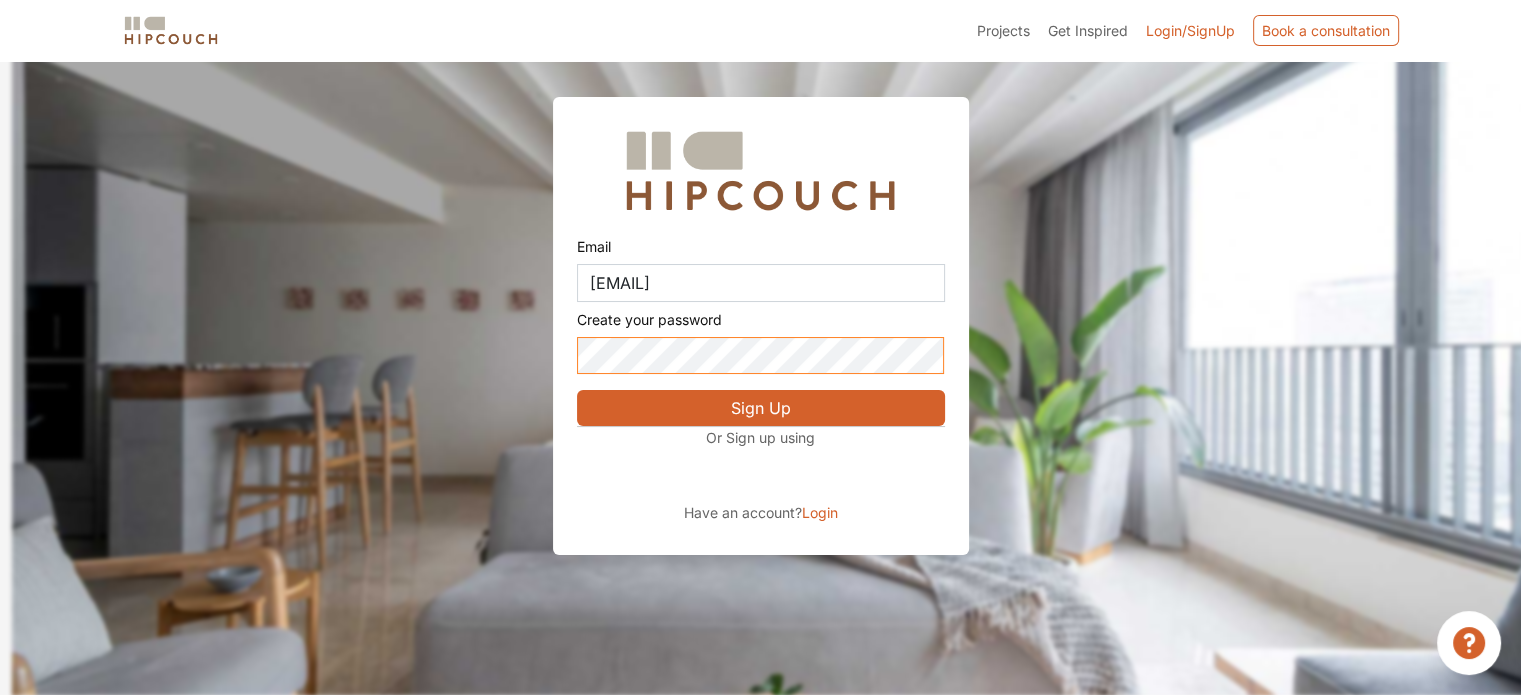 click on "Email [EMAIL] Create your password Sign Up   Or Sign up using   Have an account? Login" at bounding box center [760, 278] 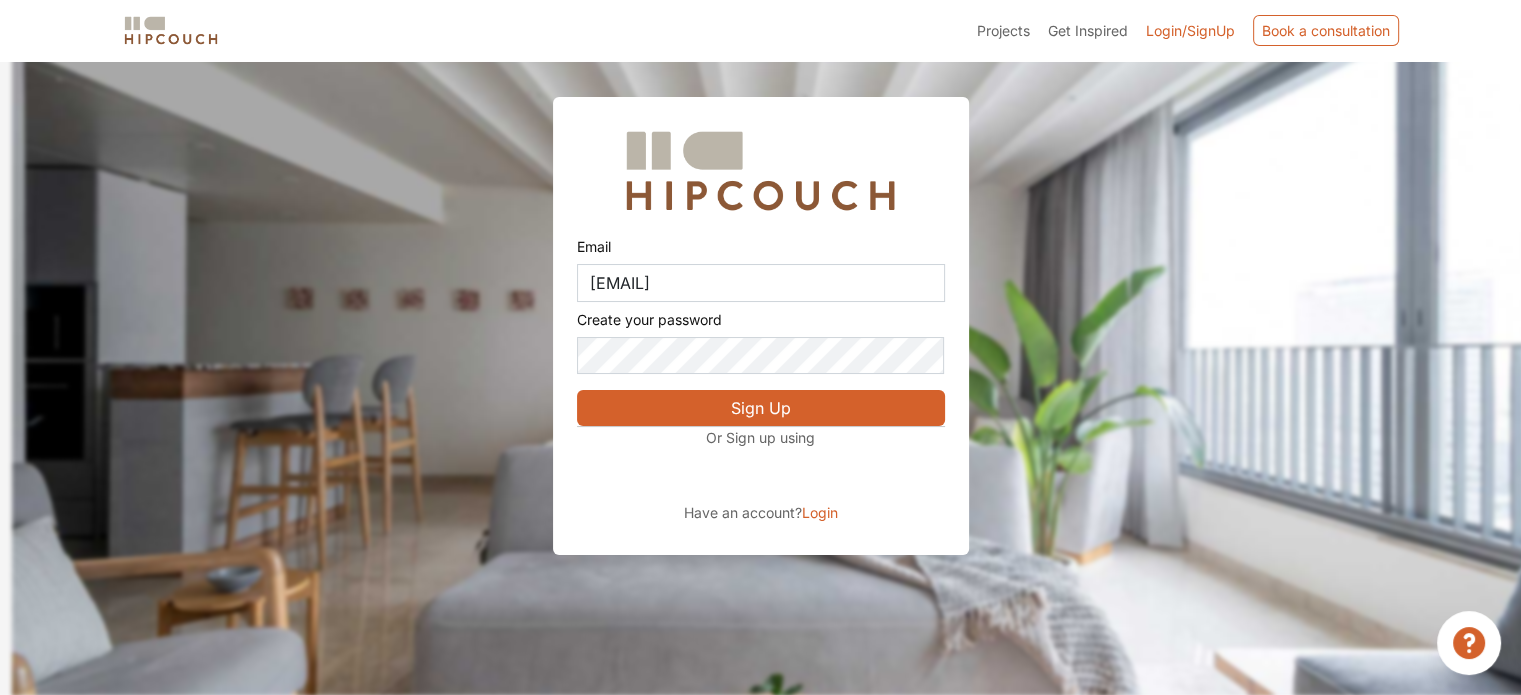 click on "Sign Up" at bounding box center (761, 408) 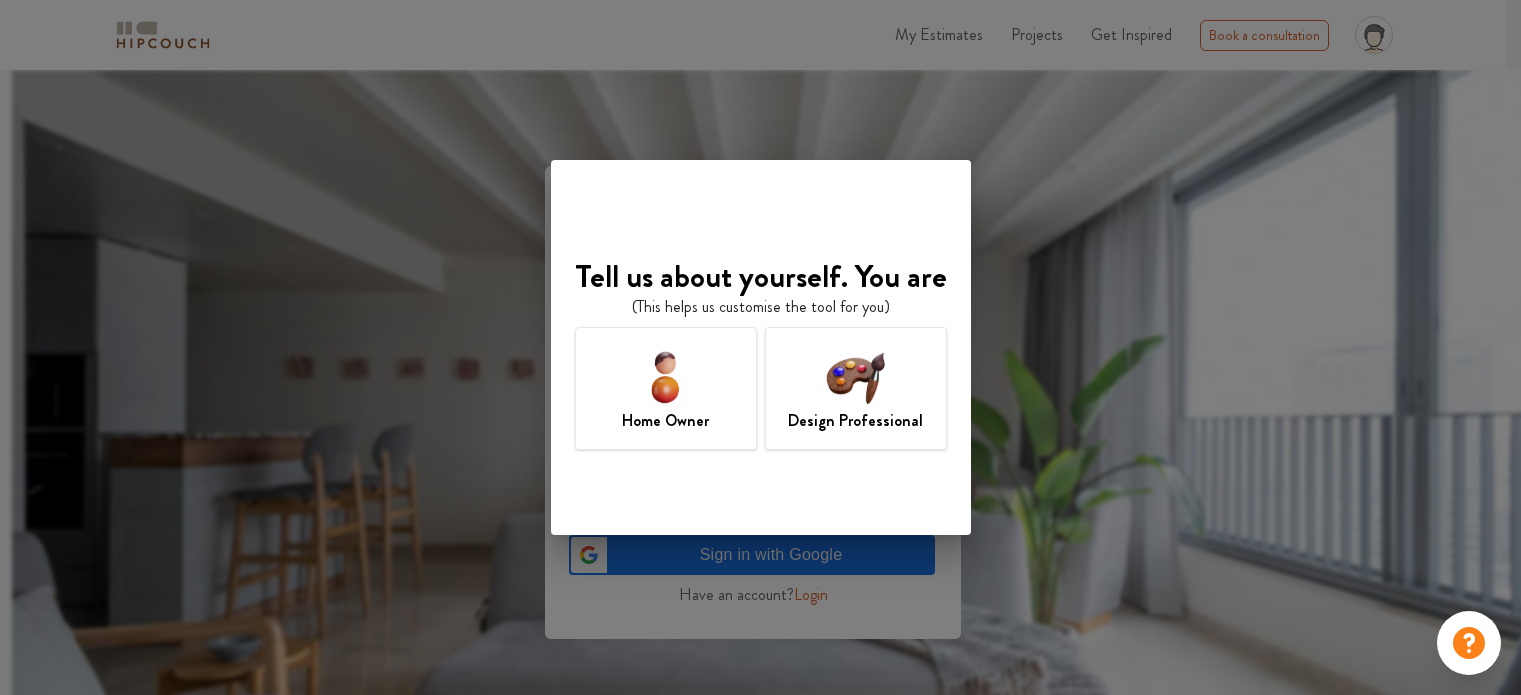 scroll, scrollTop: 0, scrollLeft: 0, axis: both 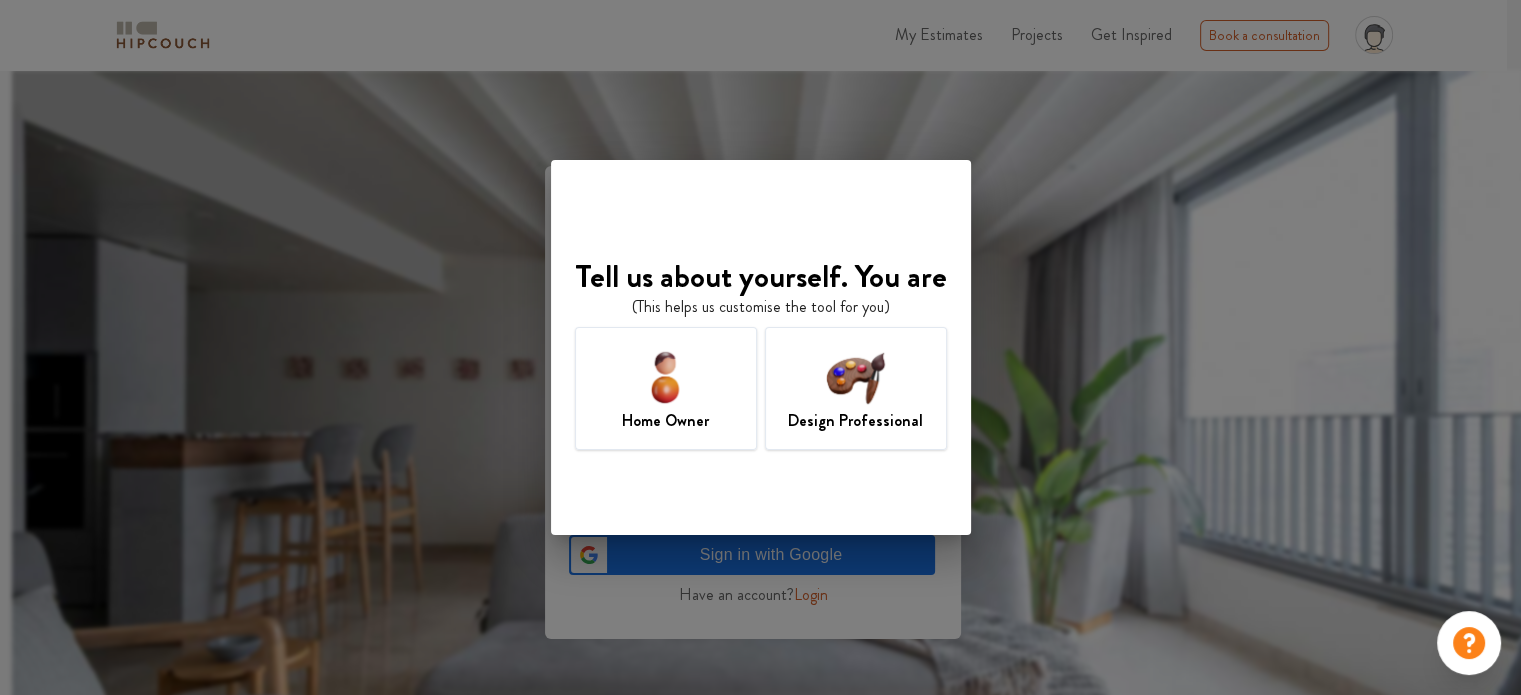 click on "Design Professional" at bounding box center (855, 421) 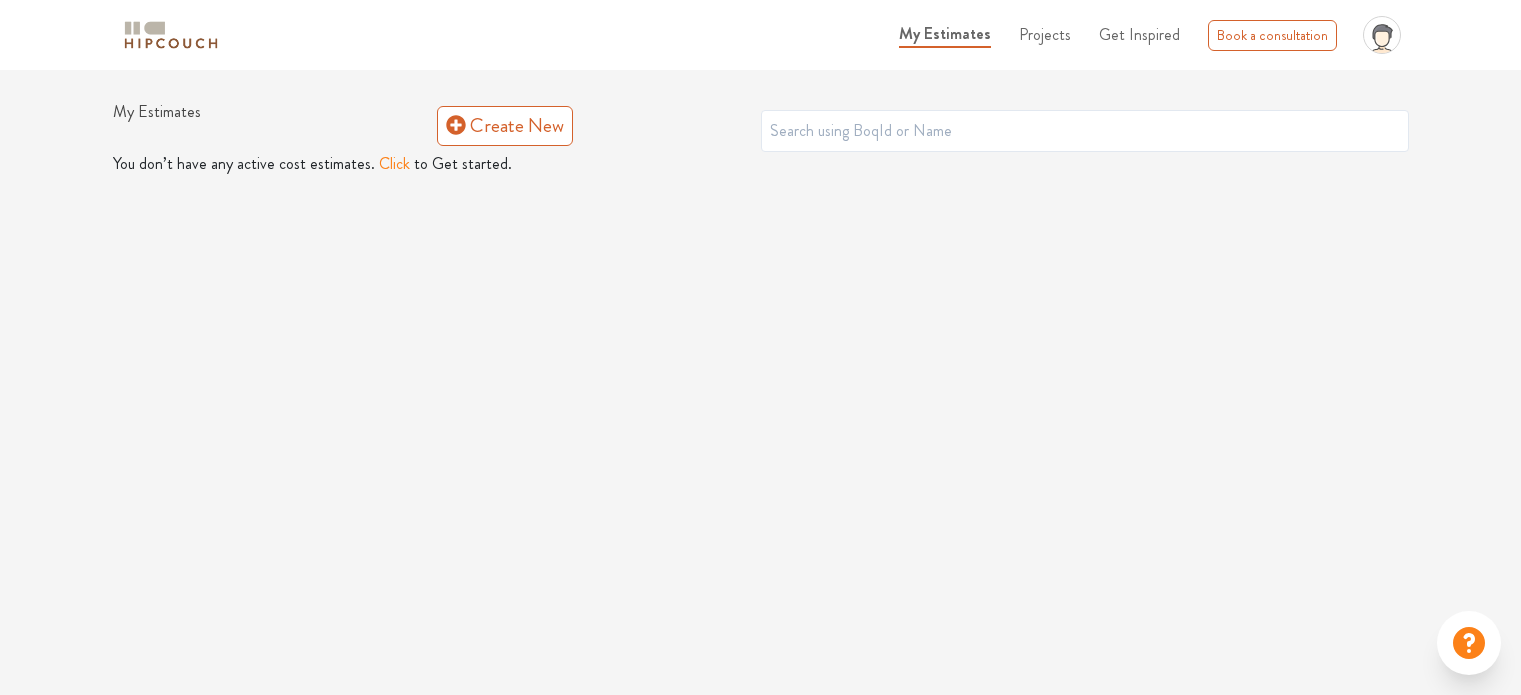 scroll, scrollTop: 0, scrollLeft: 0, axis: both 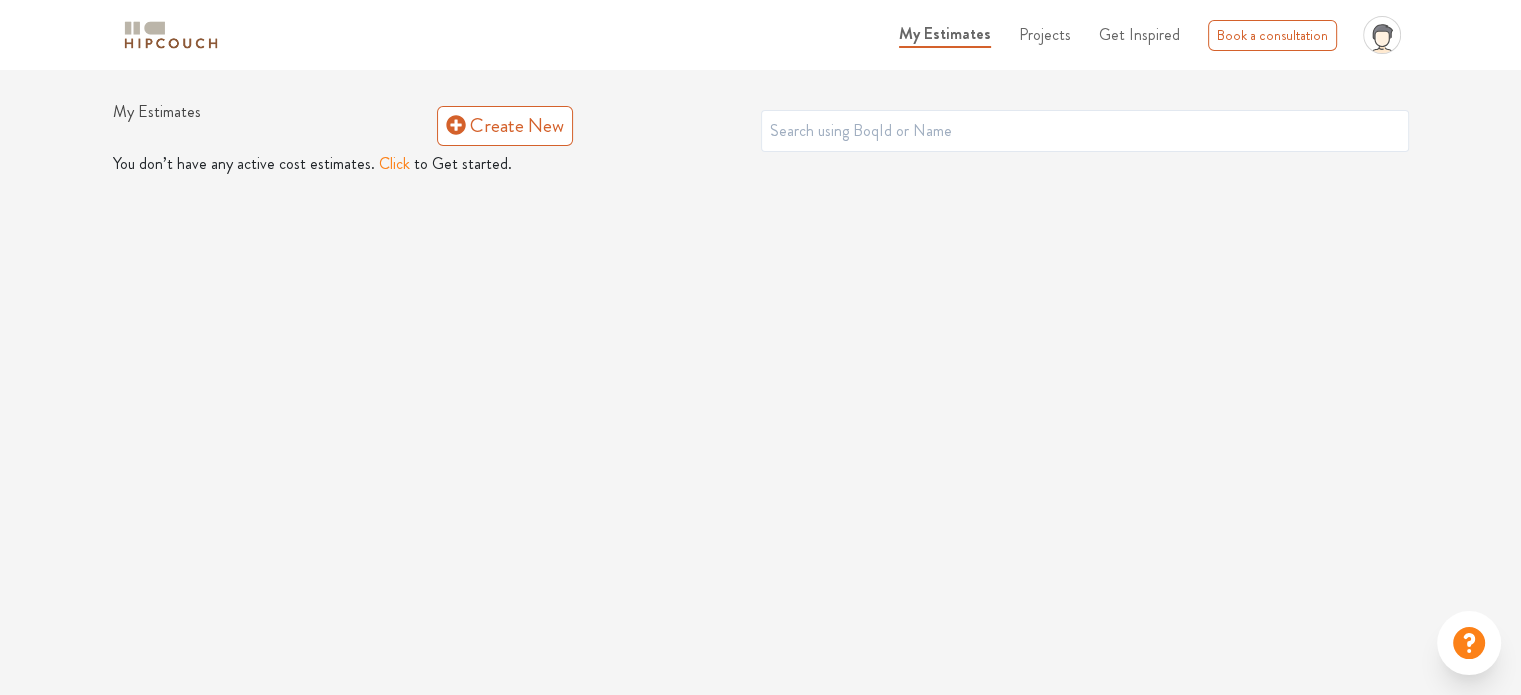 click on "My Estimates Projects Get Inspired Book a consultation profile pic Upload Boq Logout My Estimates  Create New You don’t have any active cost estimates. Click to Get started." at bounding box center [760, 347] 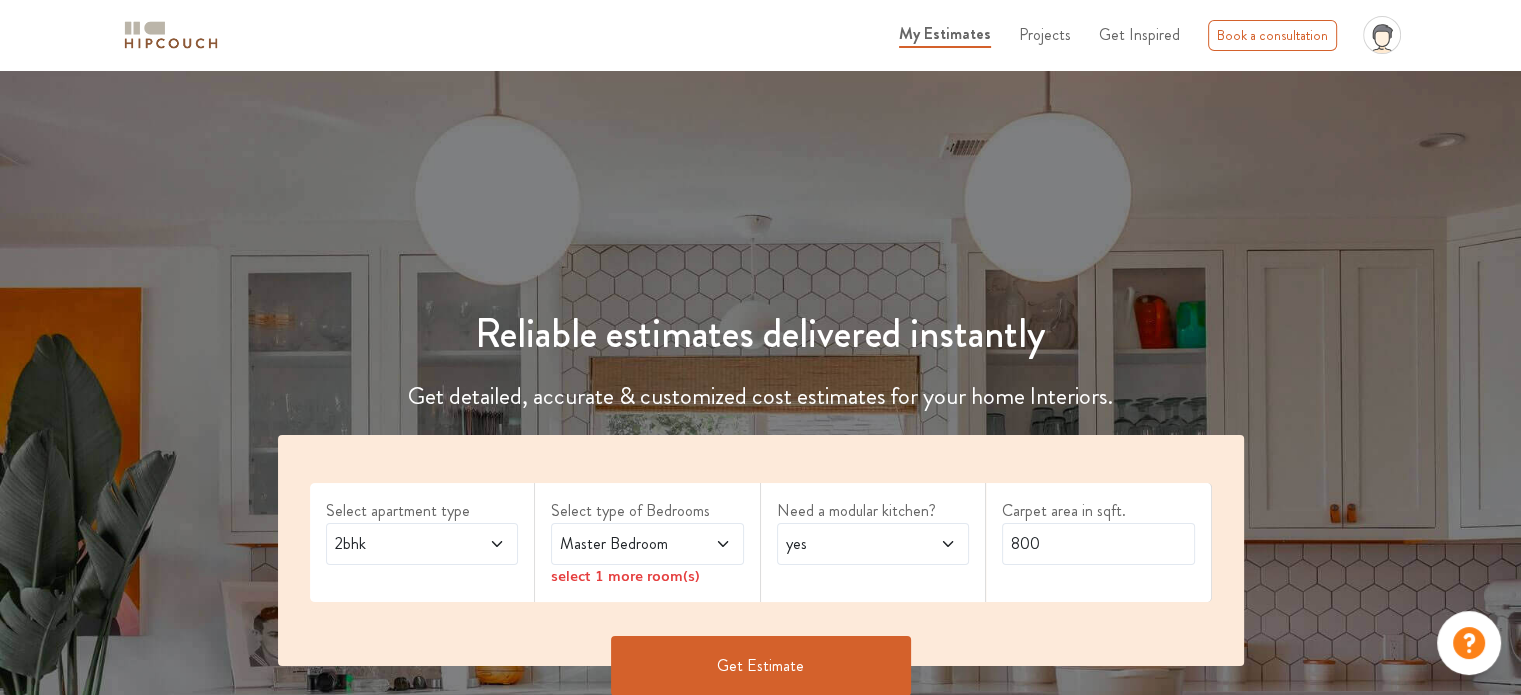 click 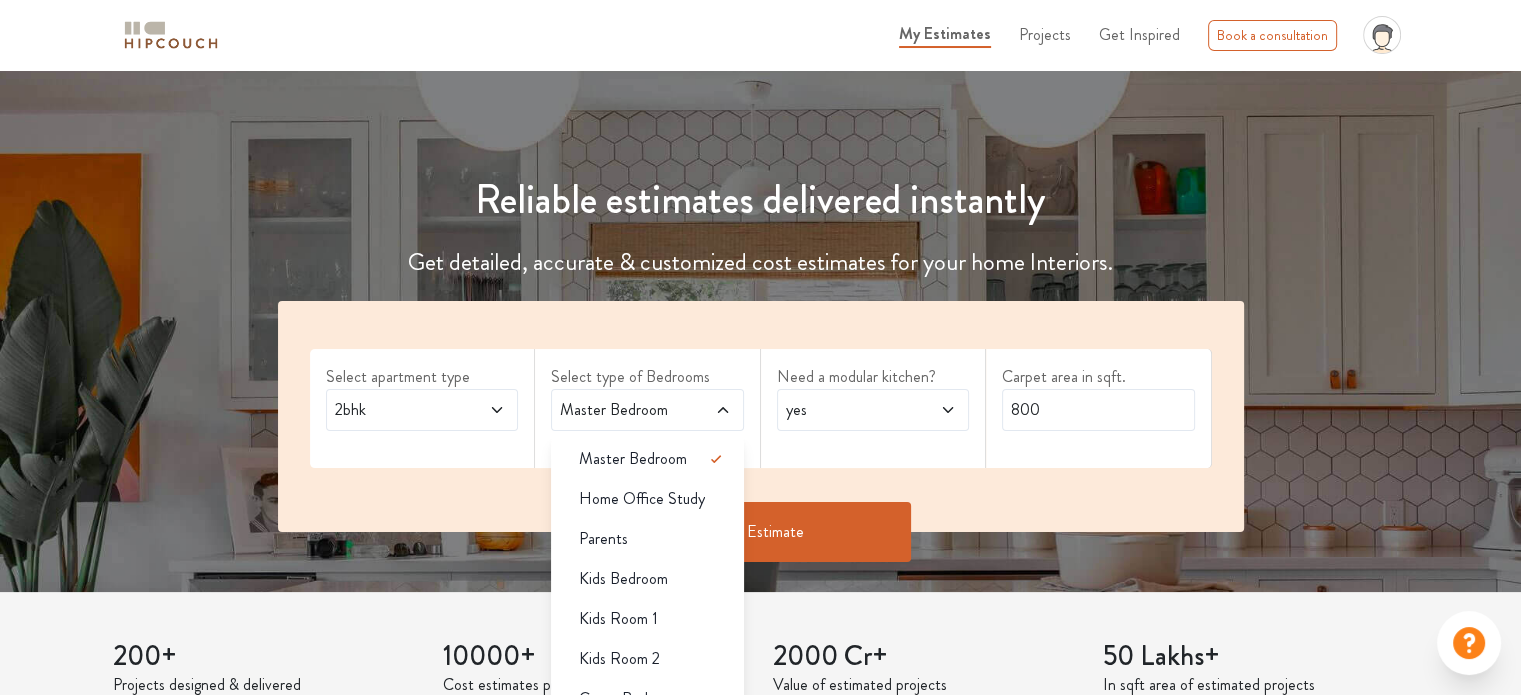 scroll, scrollTop: 200, scrollLeft: 0, axis: vertical 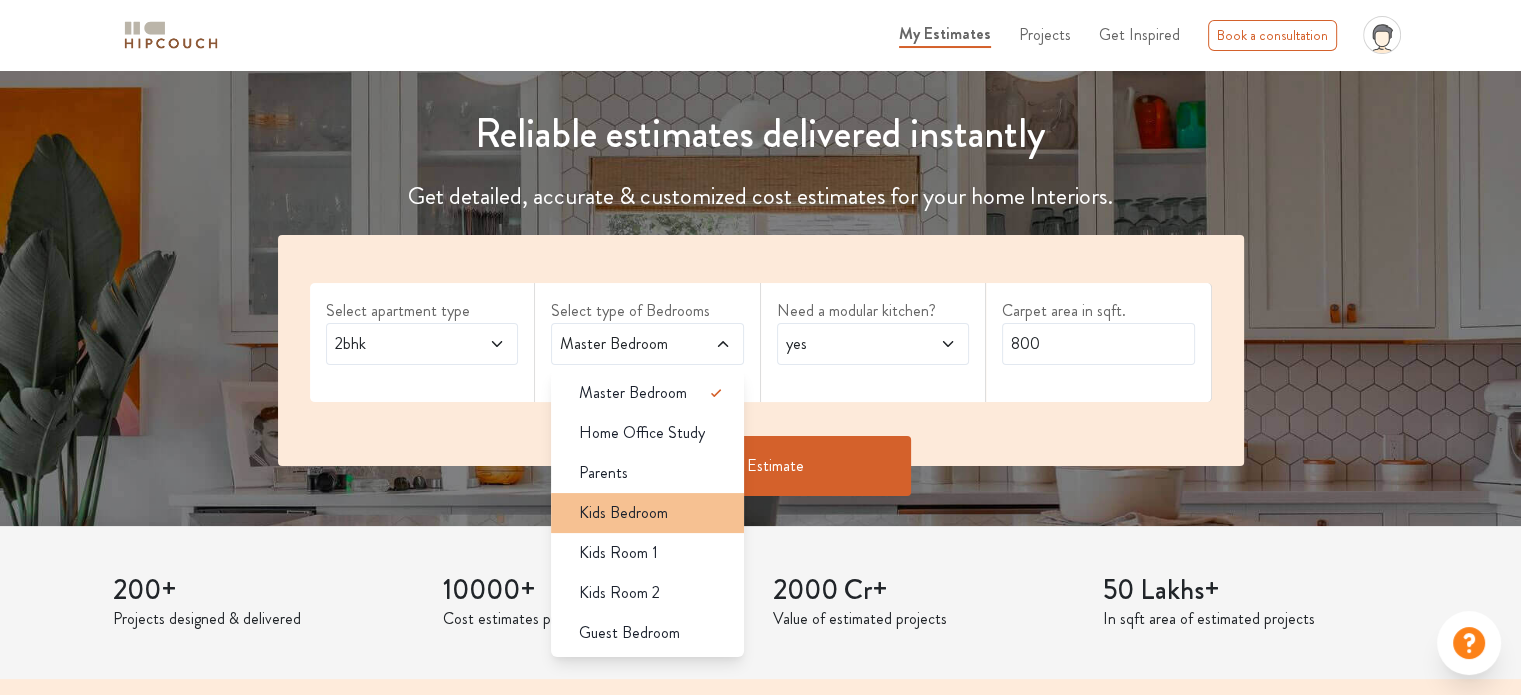 click on "Kids Bedroom" at bounding box center [623, 513] 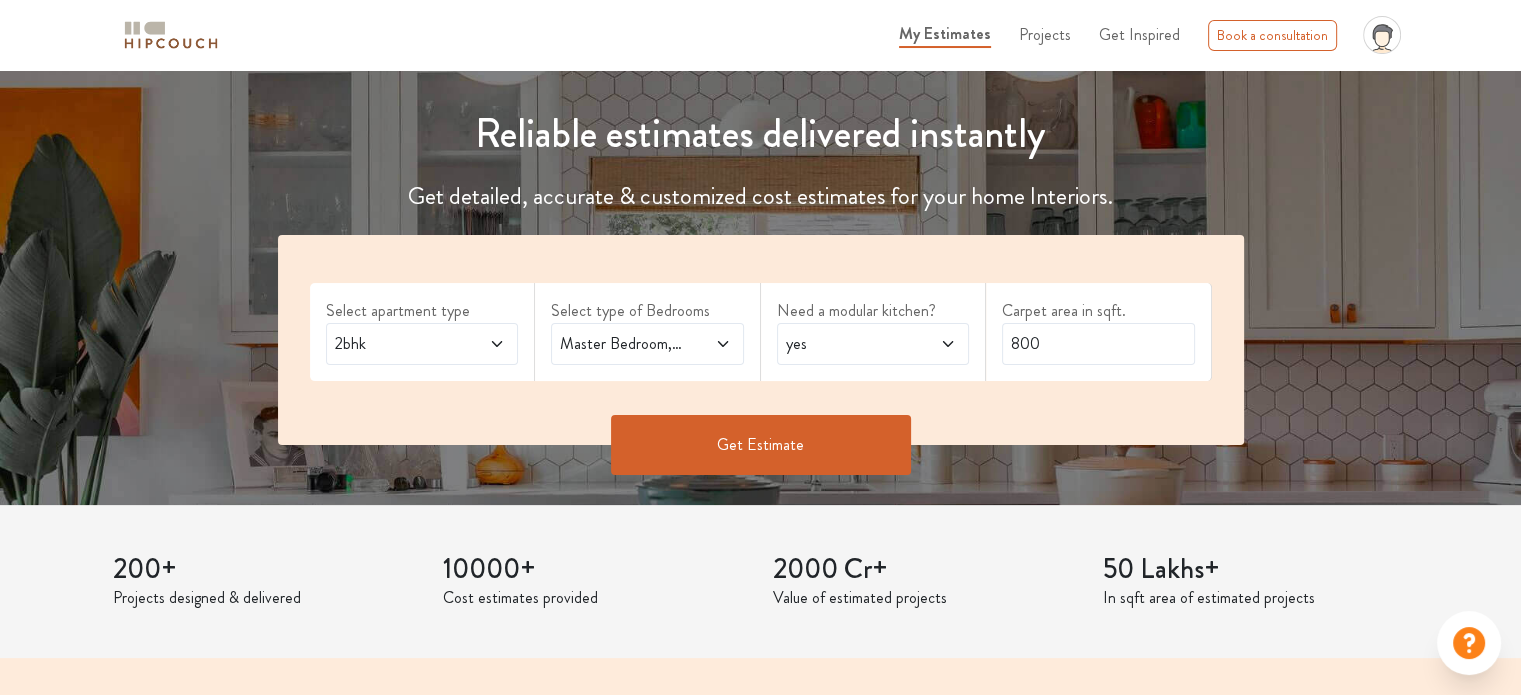click at bounding box center [934, 344] 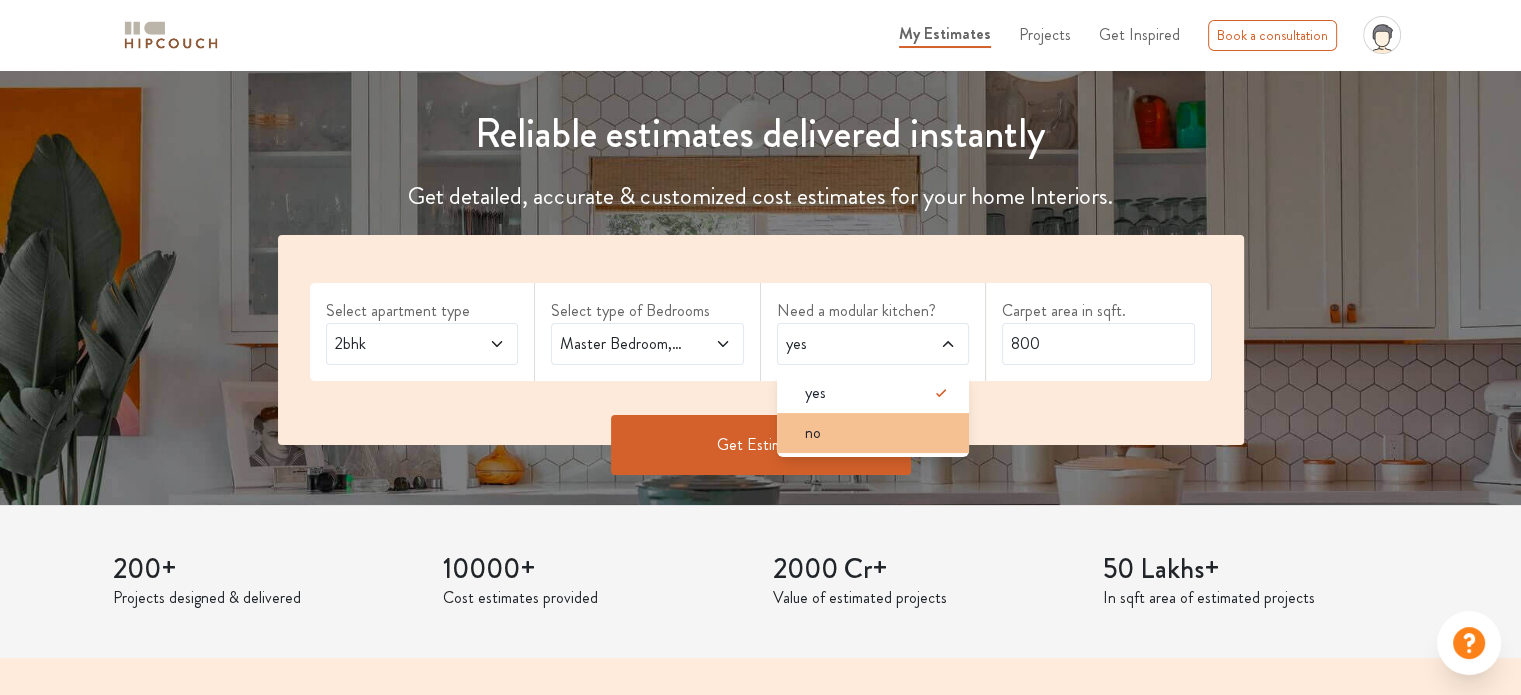 click on "no" at bounding box center [879, 433] 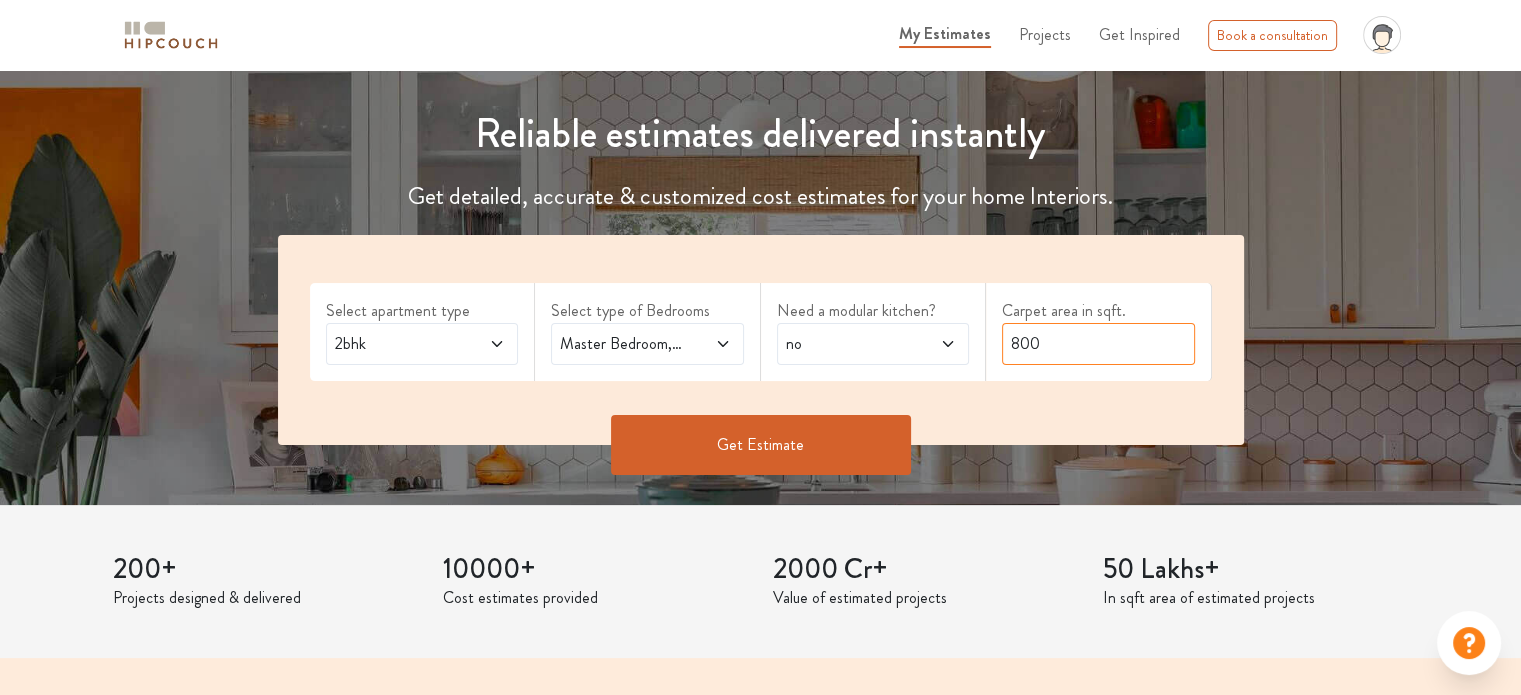 click on "800" at bounding box center [1098, 344] 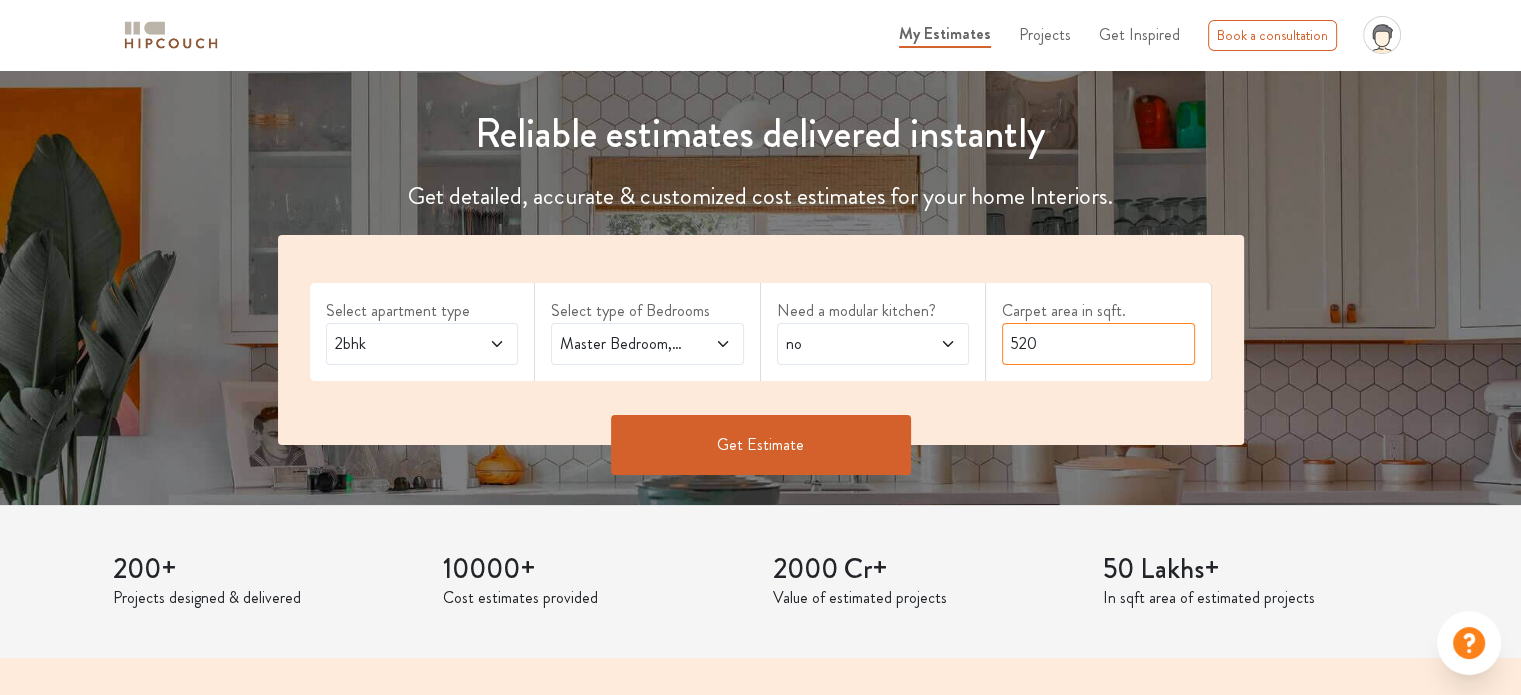 type on "520" 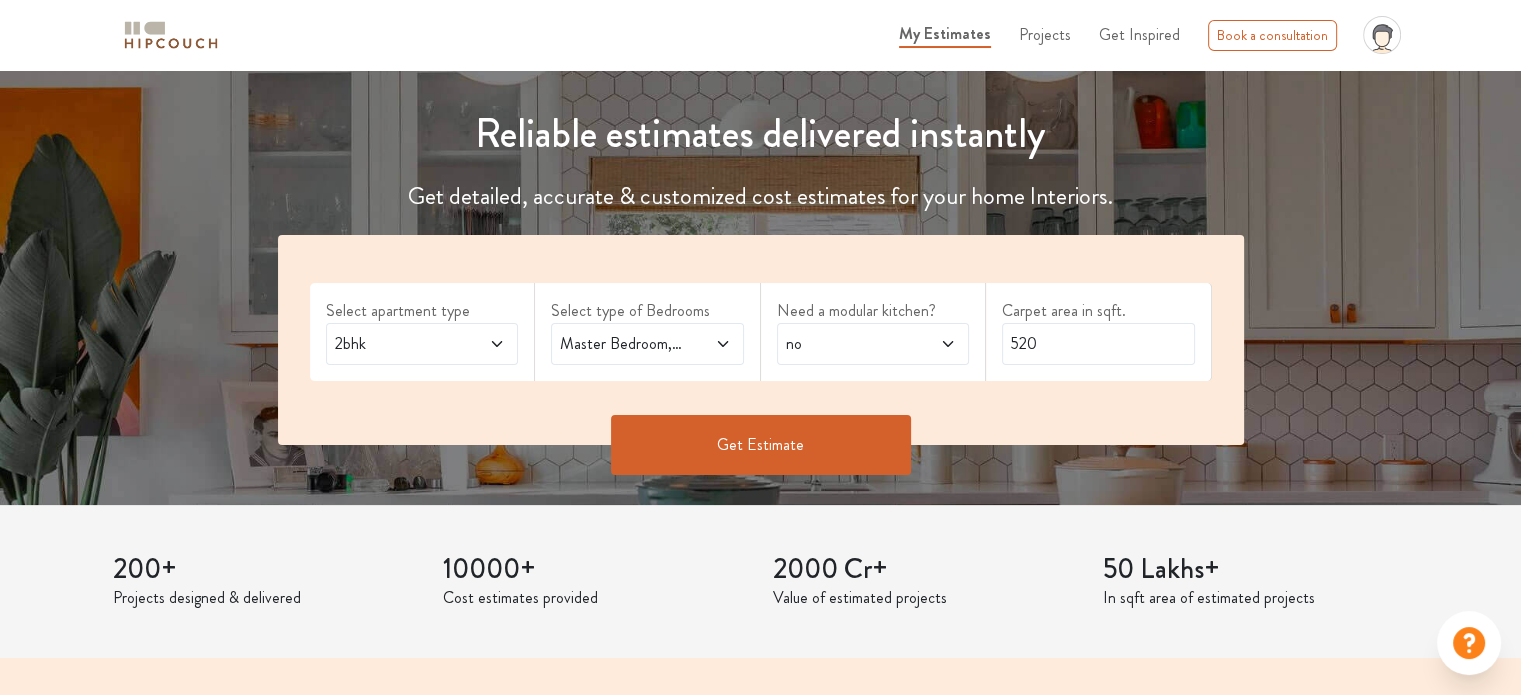 click on "Get Estimate" at bounding box center (761, 445) 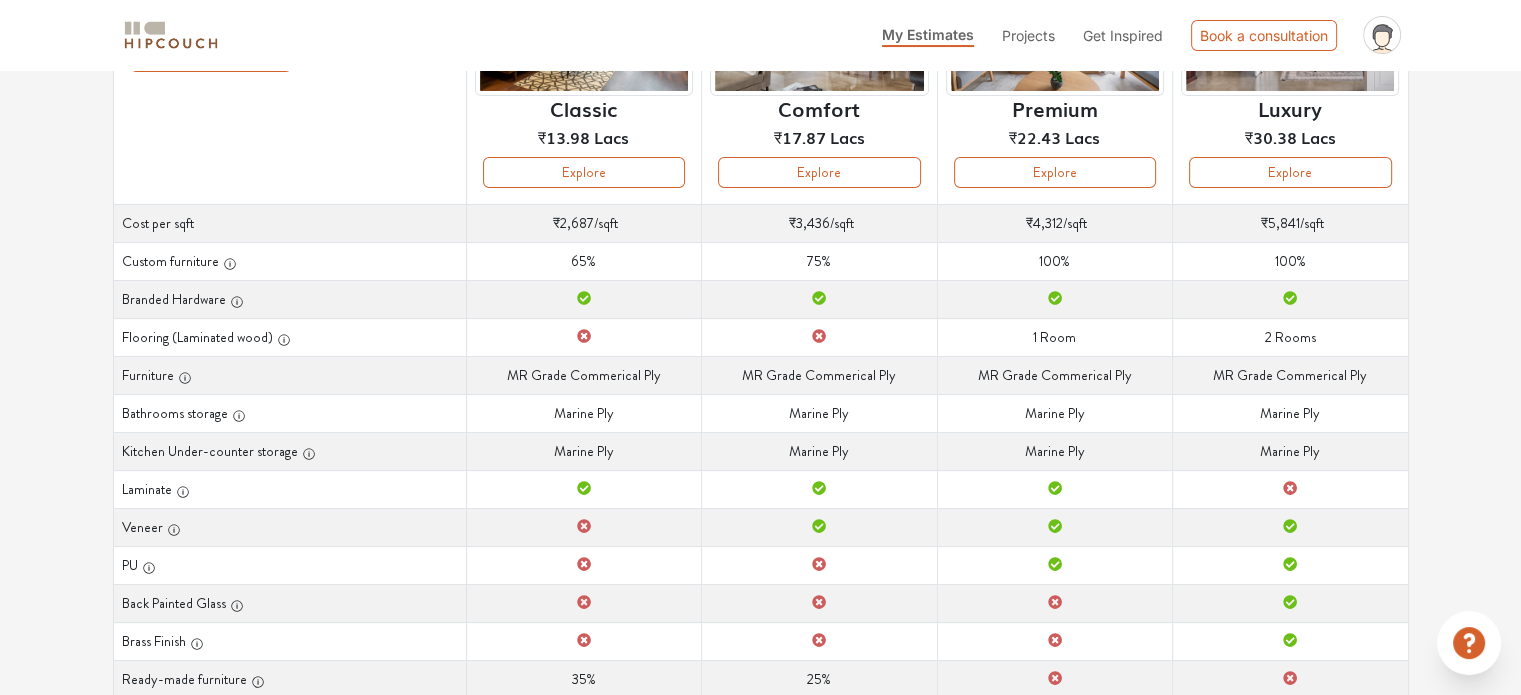 scroll, scrollTop: 68, scrollLeft: 0, axis: vertical 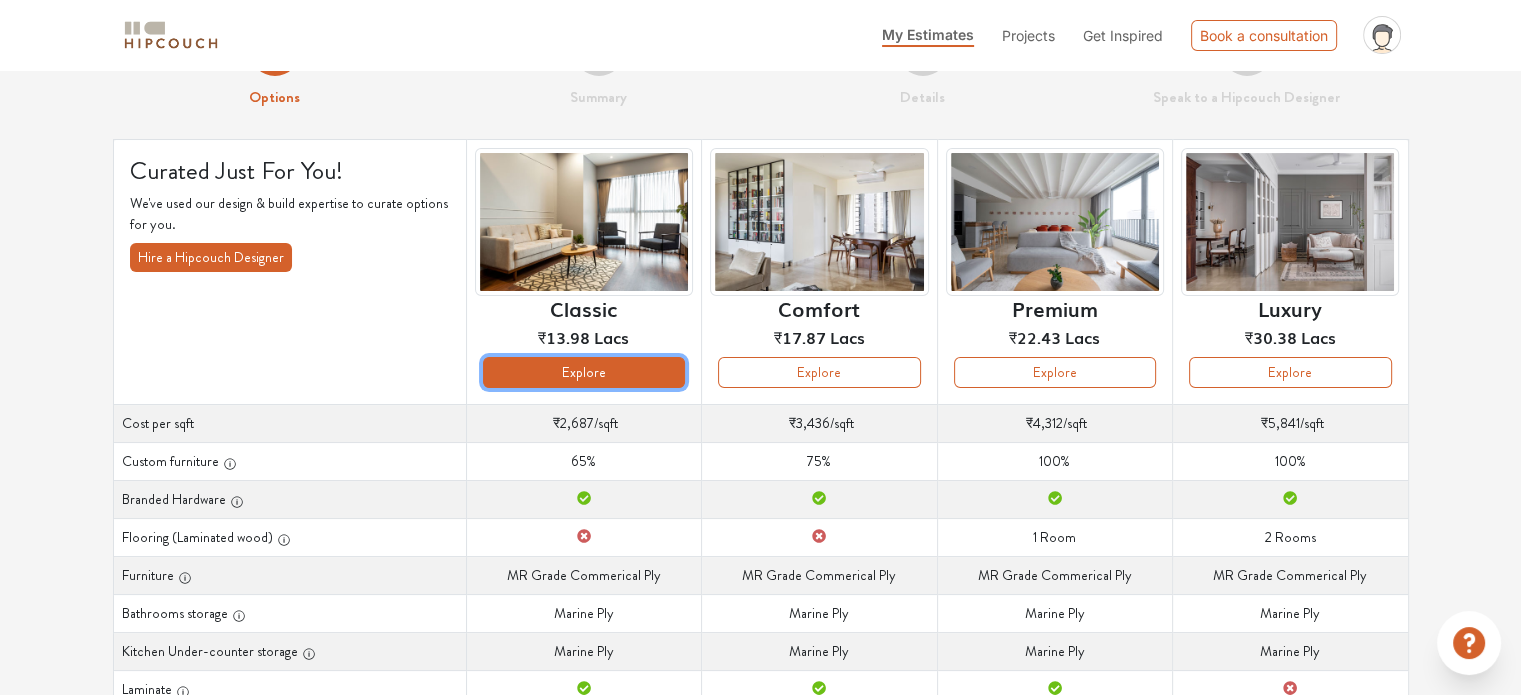 click on "Explore" at bounding box center (584, 372) 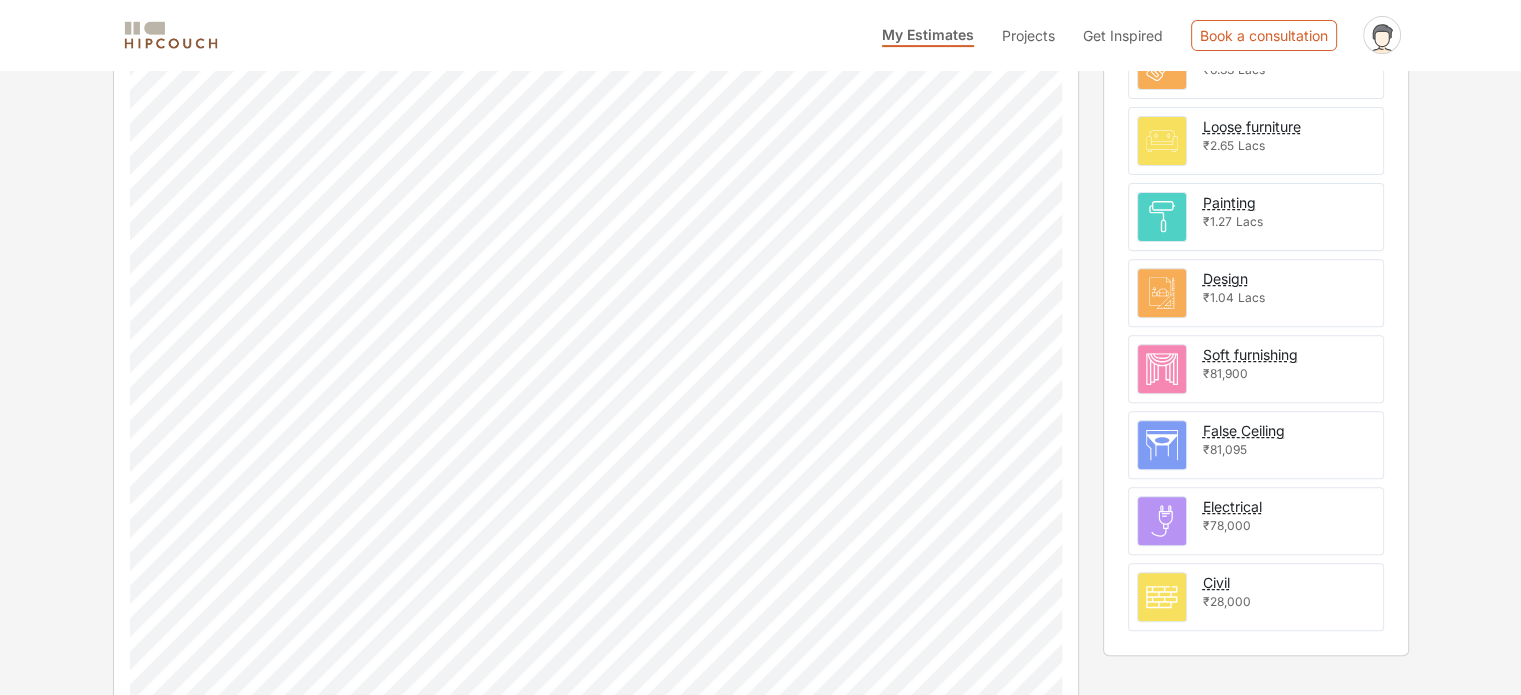scroll, scrollTop: 784, scrollLeft: 0, axis: vertical 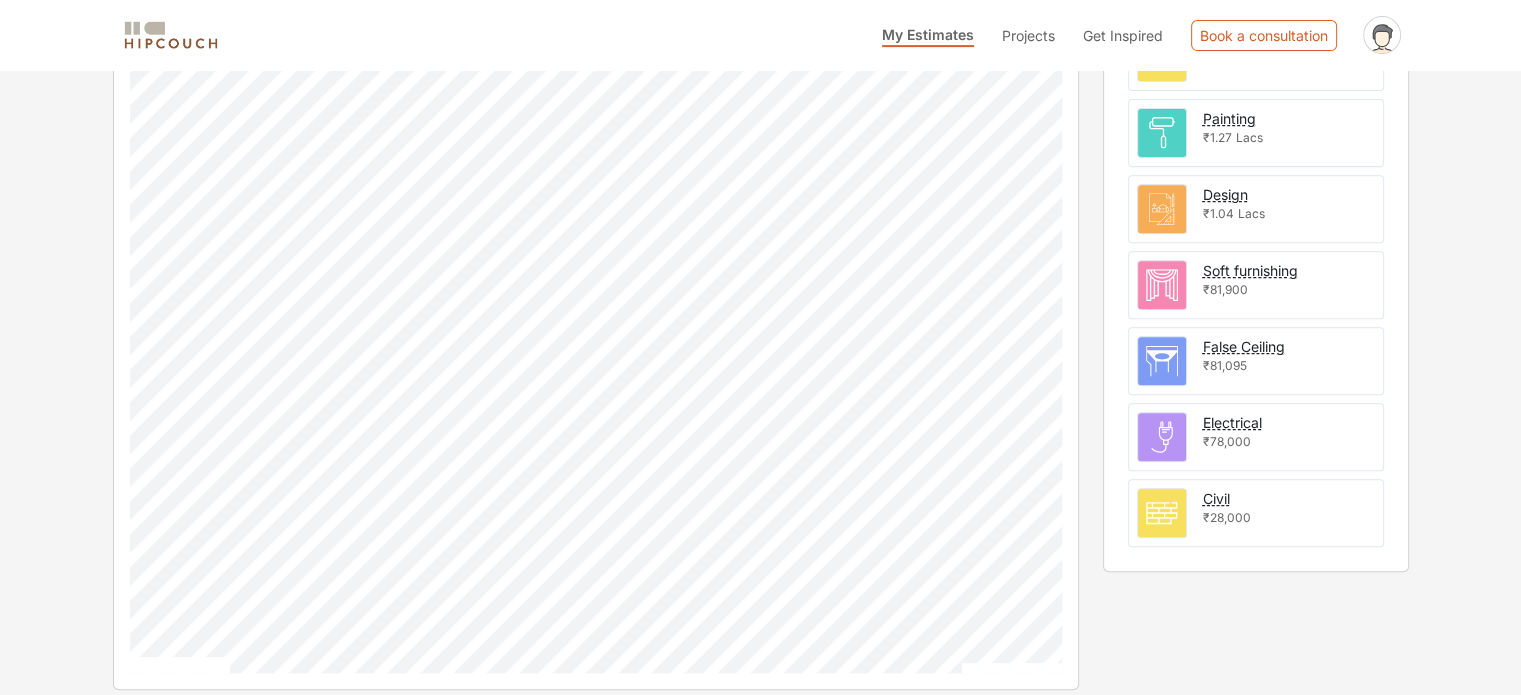 click on "Civil ₹28,000" at bounding box center [1256, 513] 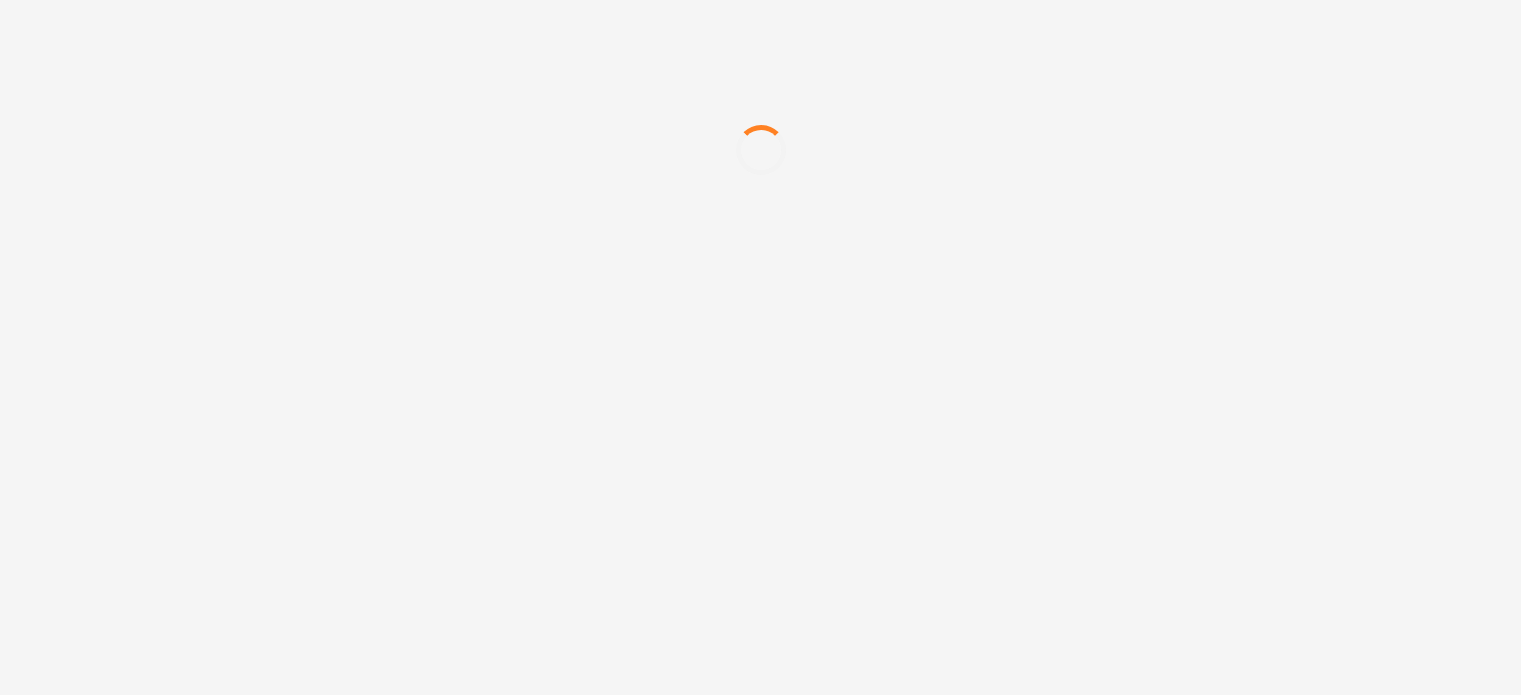scroll, scrollTop: 0, scrollLeft: 0, axis: both 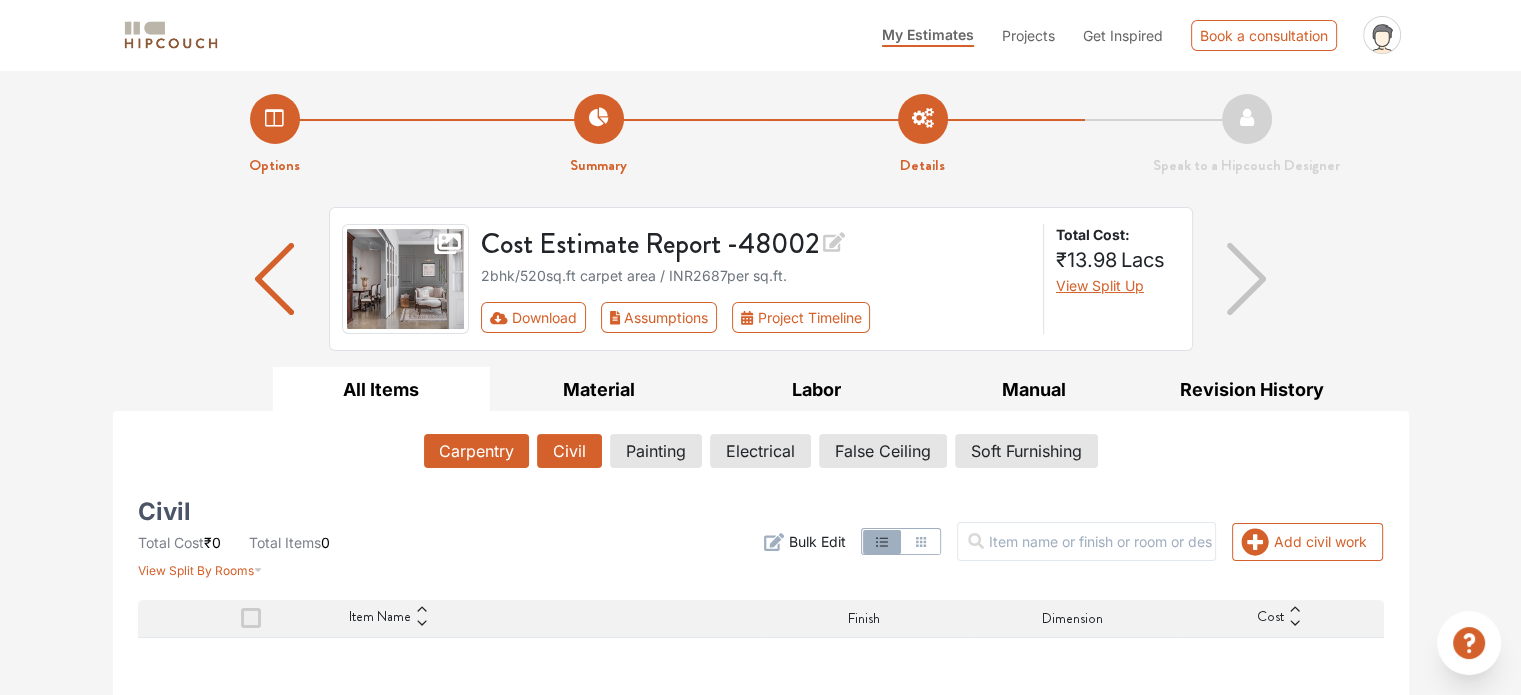 click on "Carpentry" at bounding box center [476, 451] 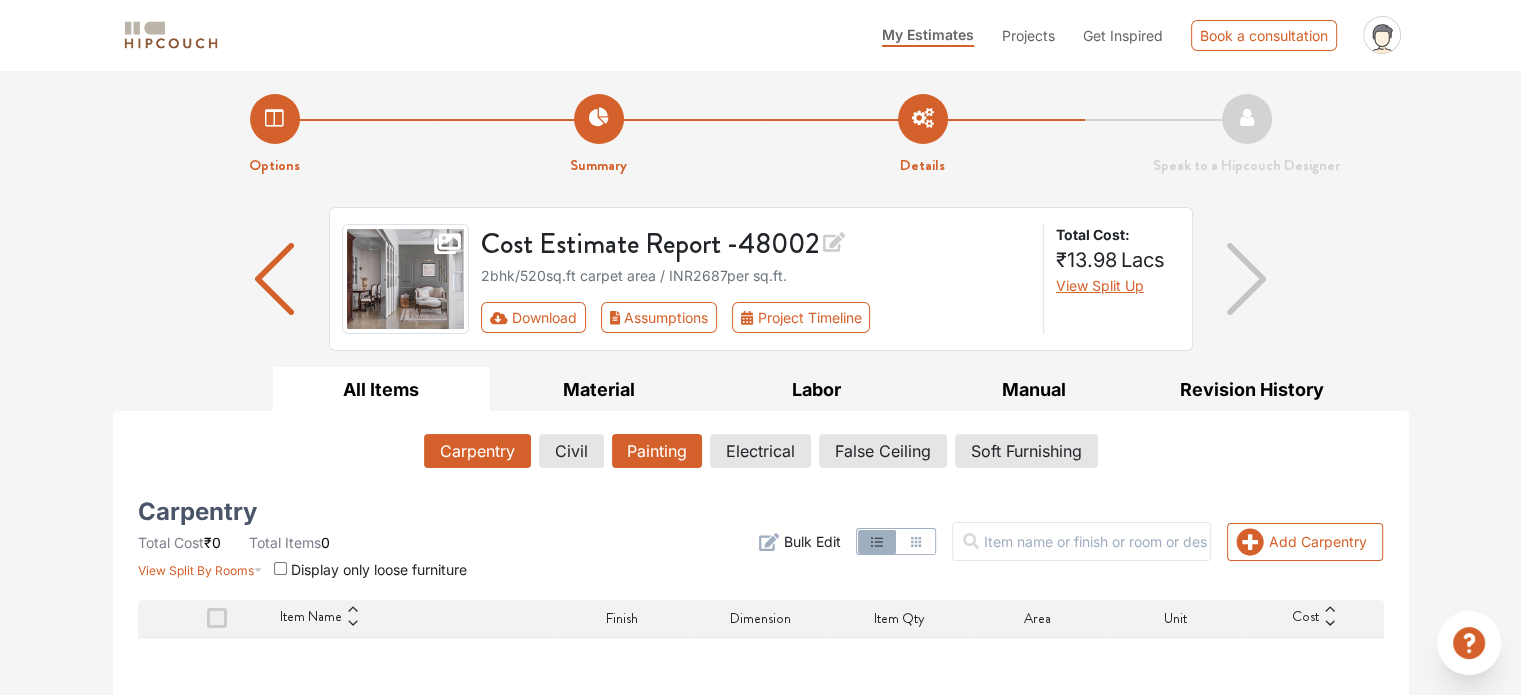 click on "Painting" at bounding box center (657, 451) 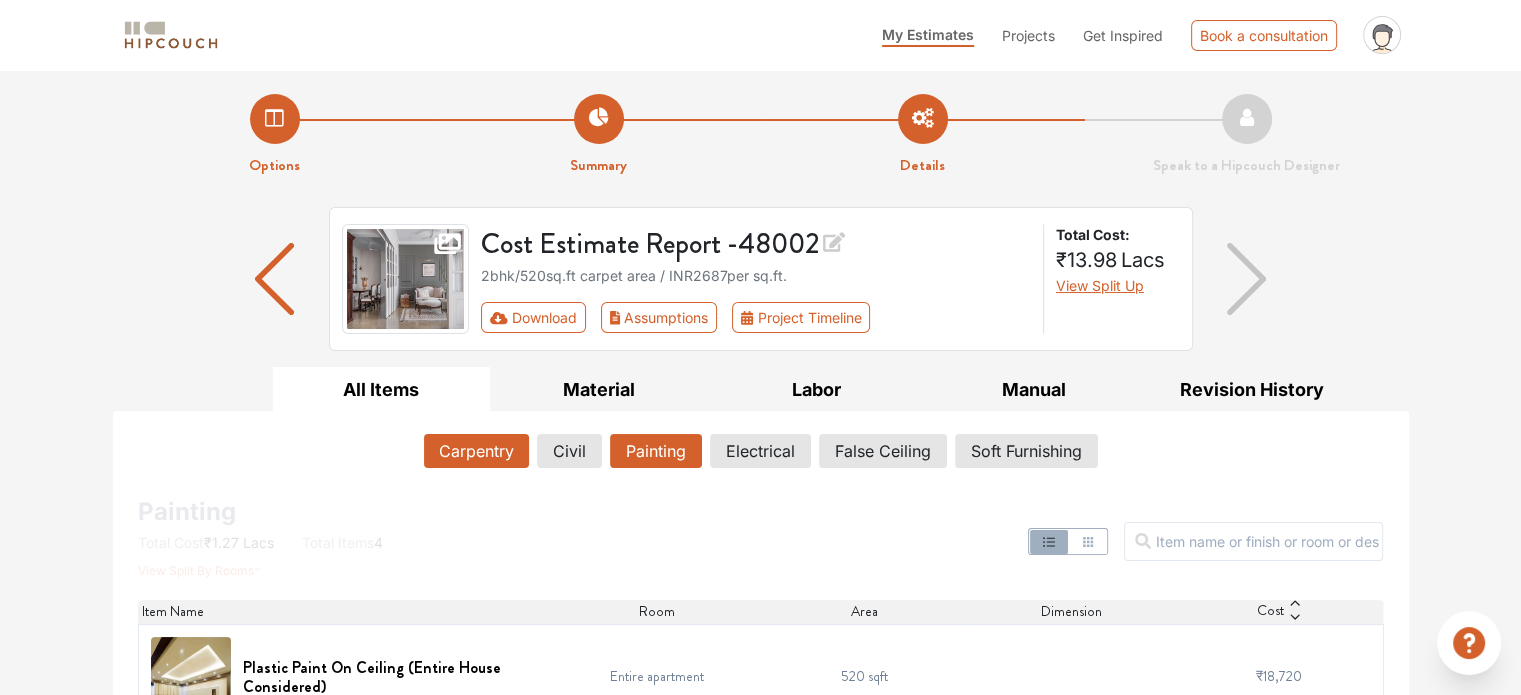 click on "Carpentry" at bounding box center [476, 451] 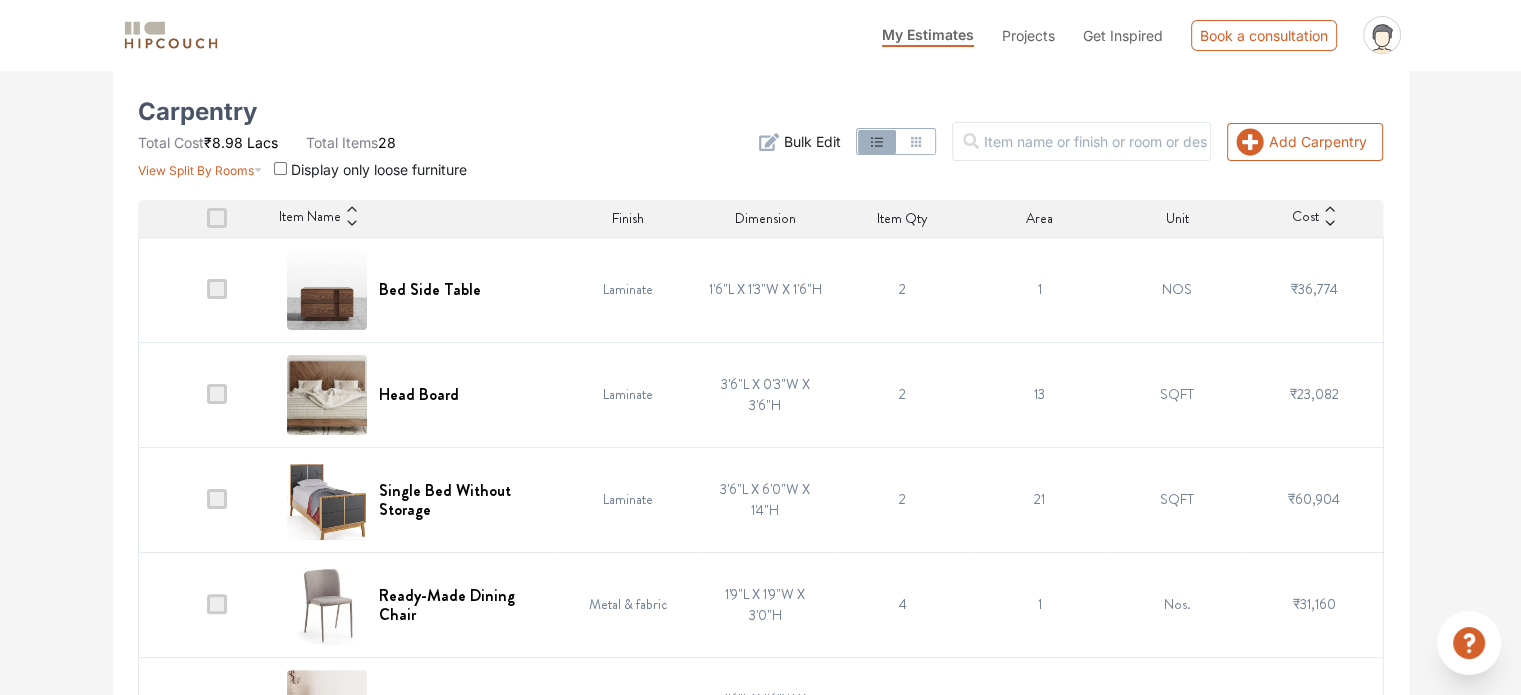 scroll, scrollTop: 0, scrollLeft: 0, axis: both 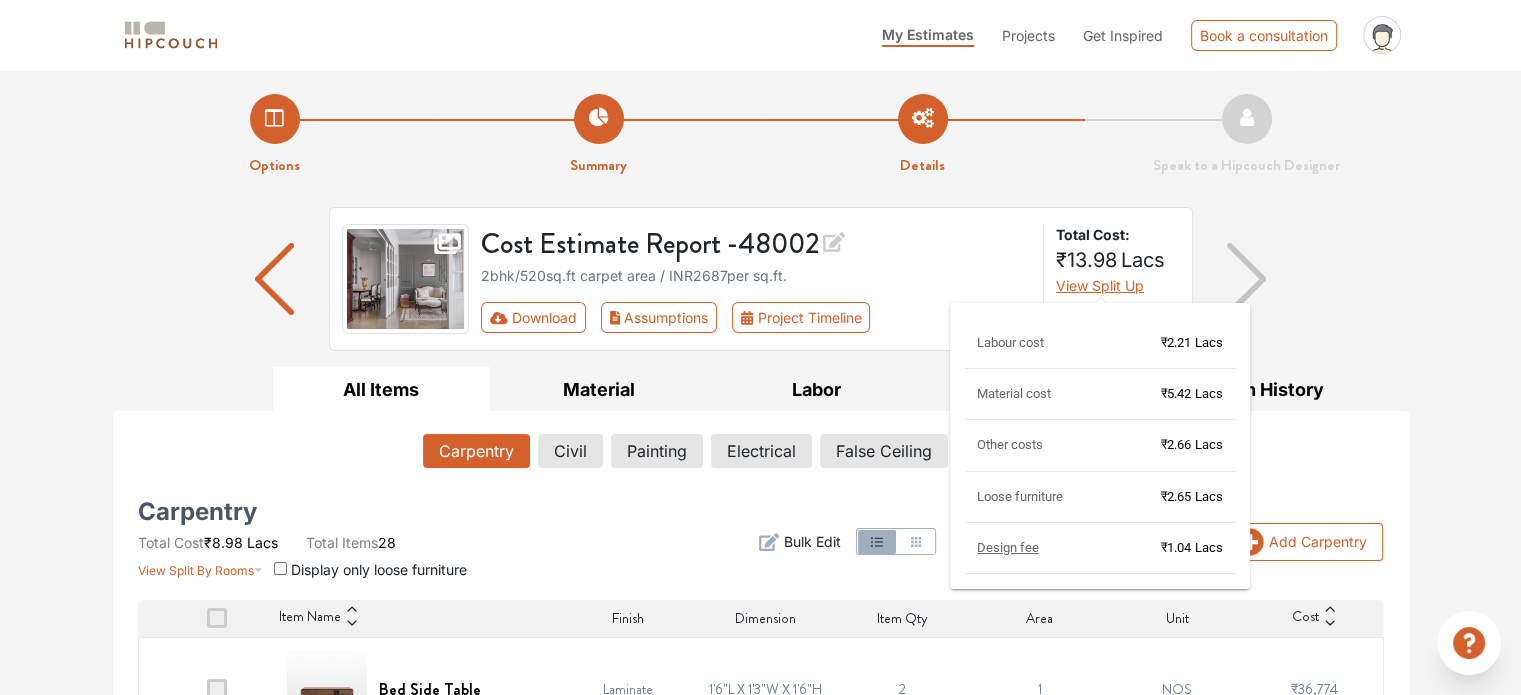 click on "View Split Up" at bounding box center [1100, 285] 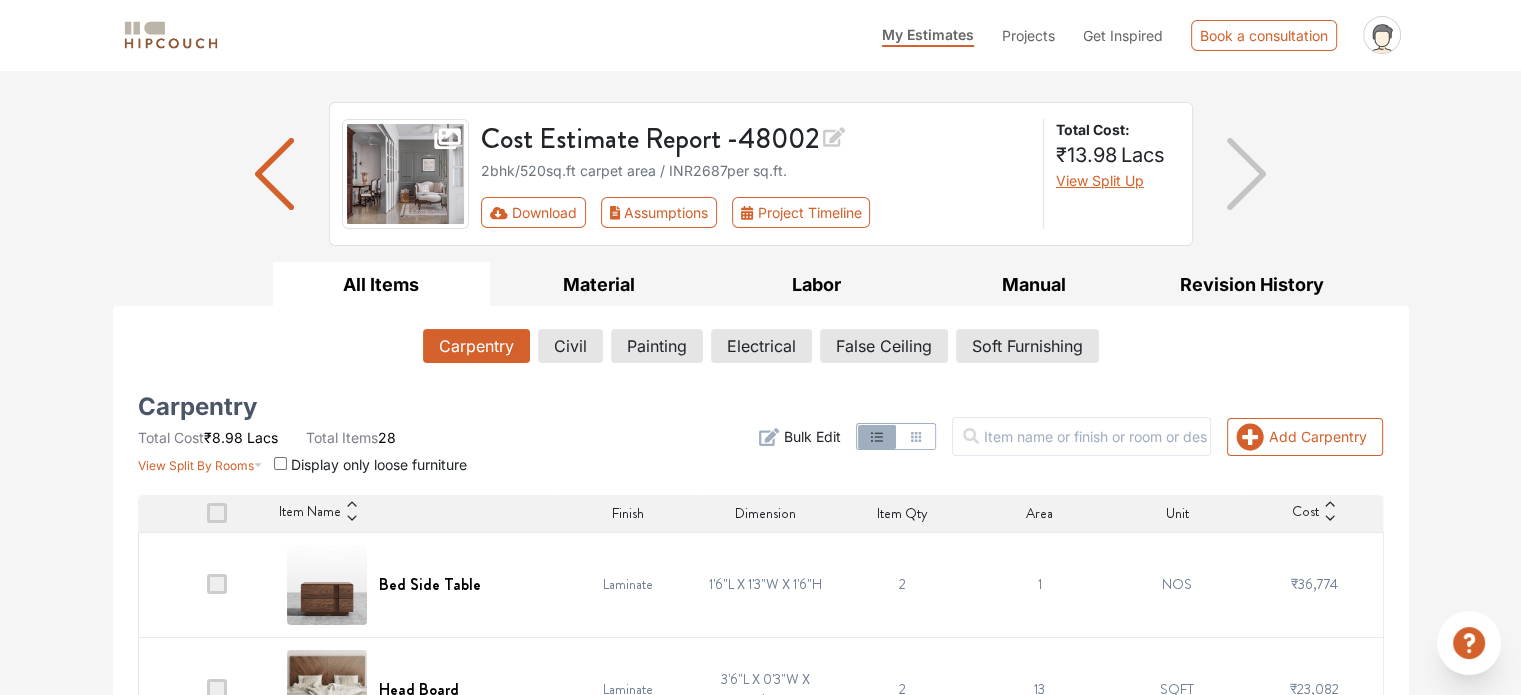 scroll, scrollTop: 0, scrollLeft: 0, axis: both 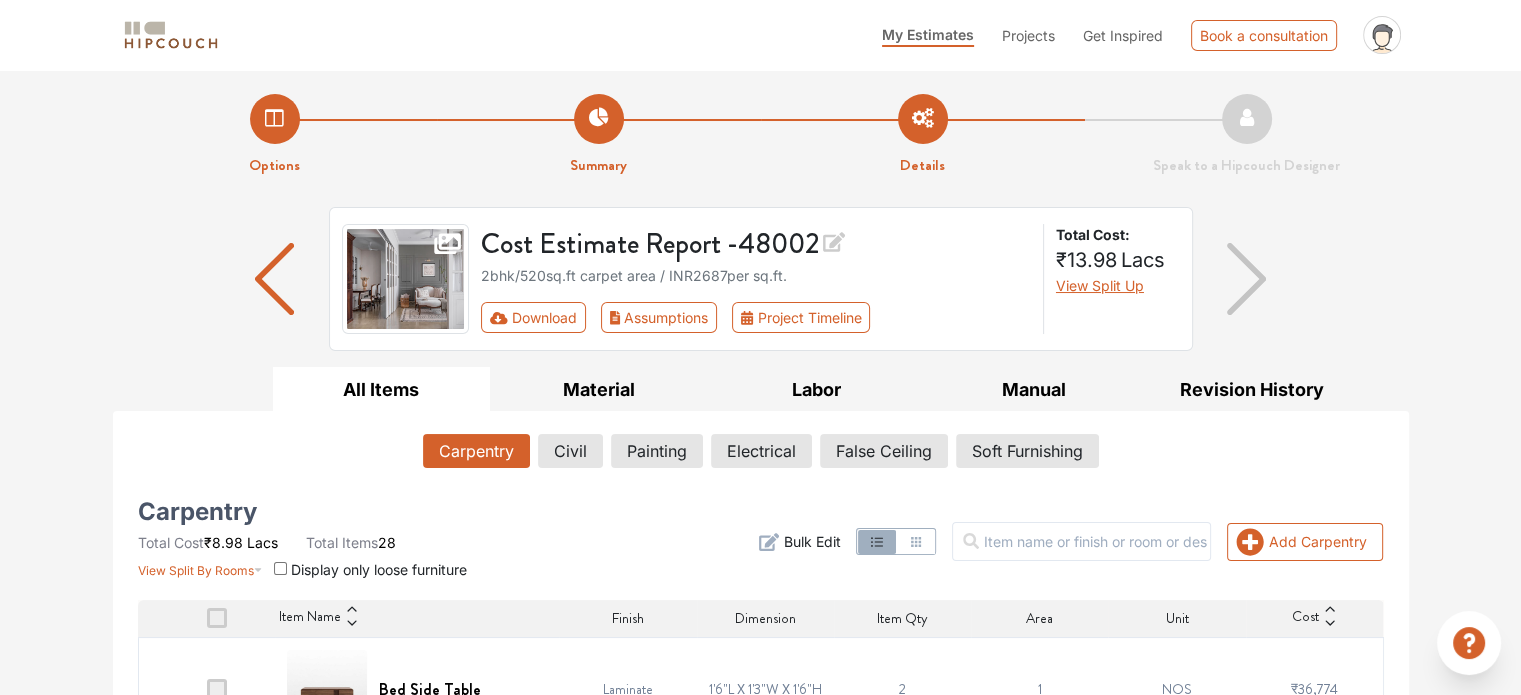click on "Summary" at bounding box center [599, 135] 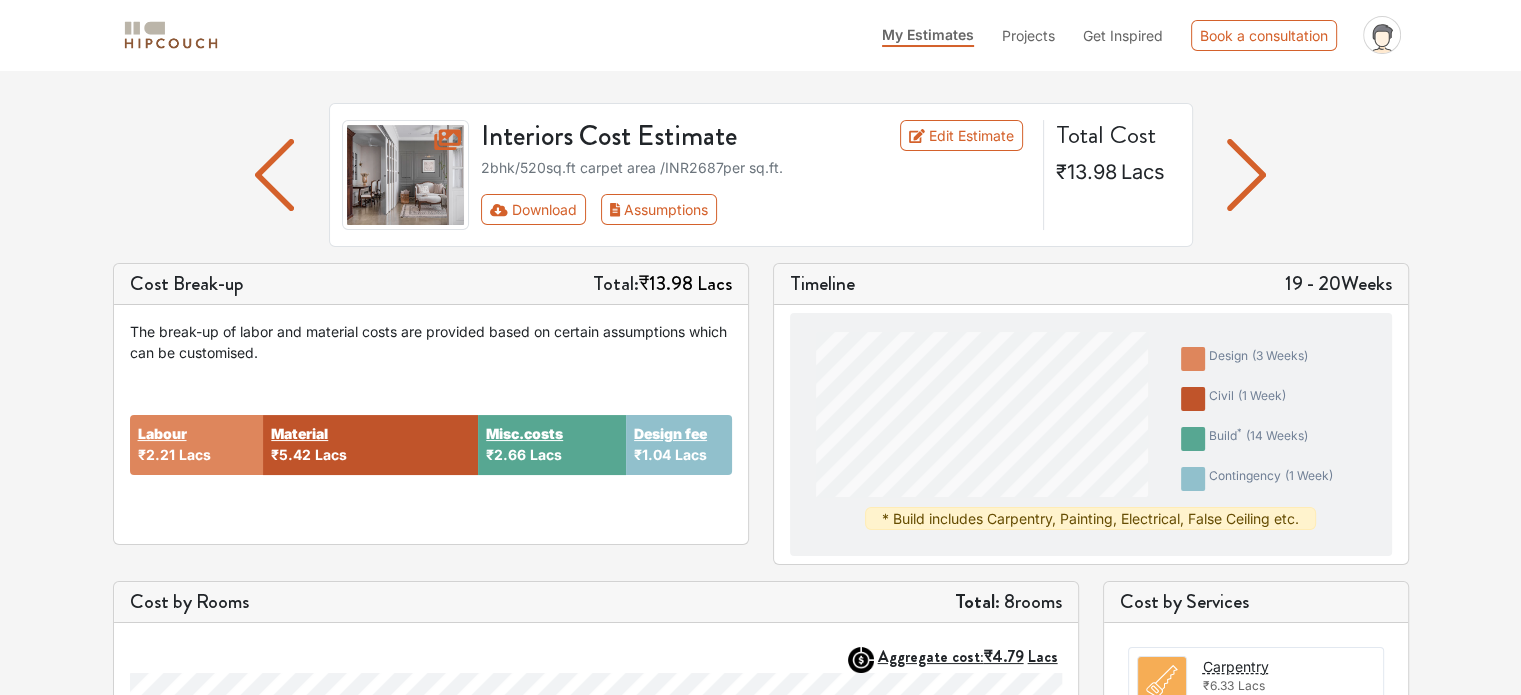 scroll, scrollTop: 0, scrollLeft: 0, axis: both 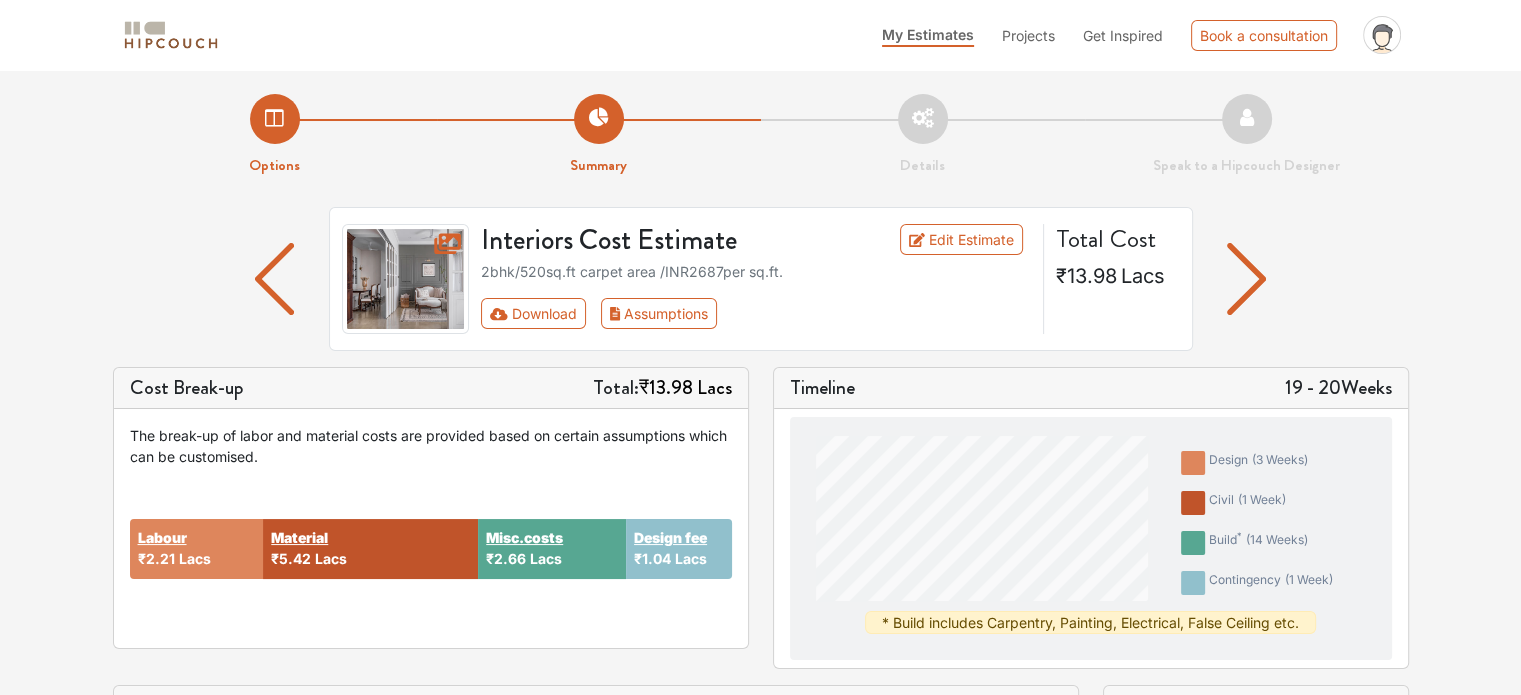 click on "Options" at bounding box center (275, 135) 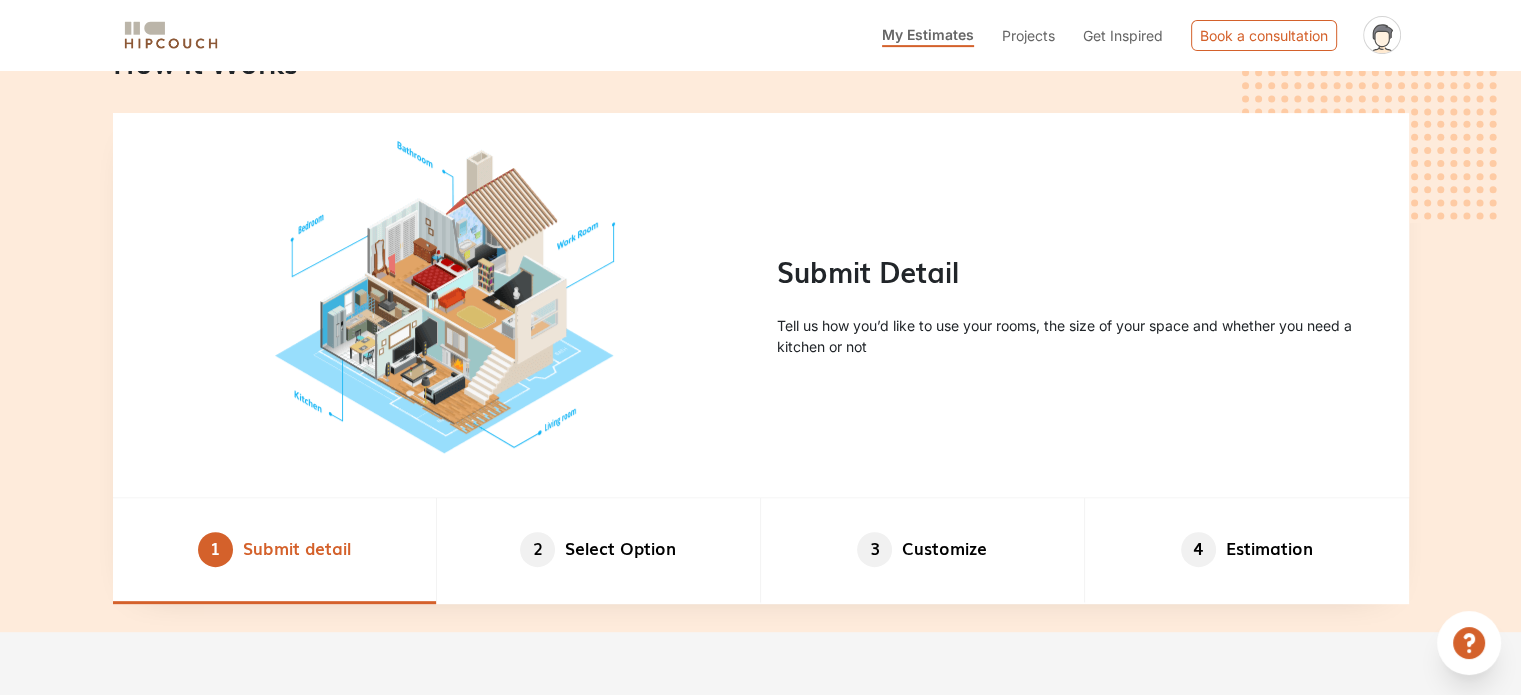 scroll, scrollTop: 1000, scrollLeft: 0, axis: vertical 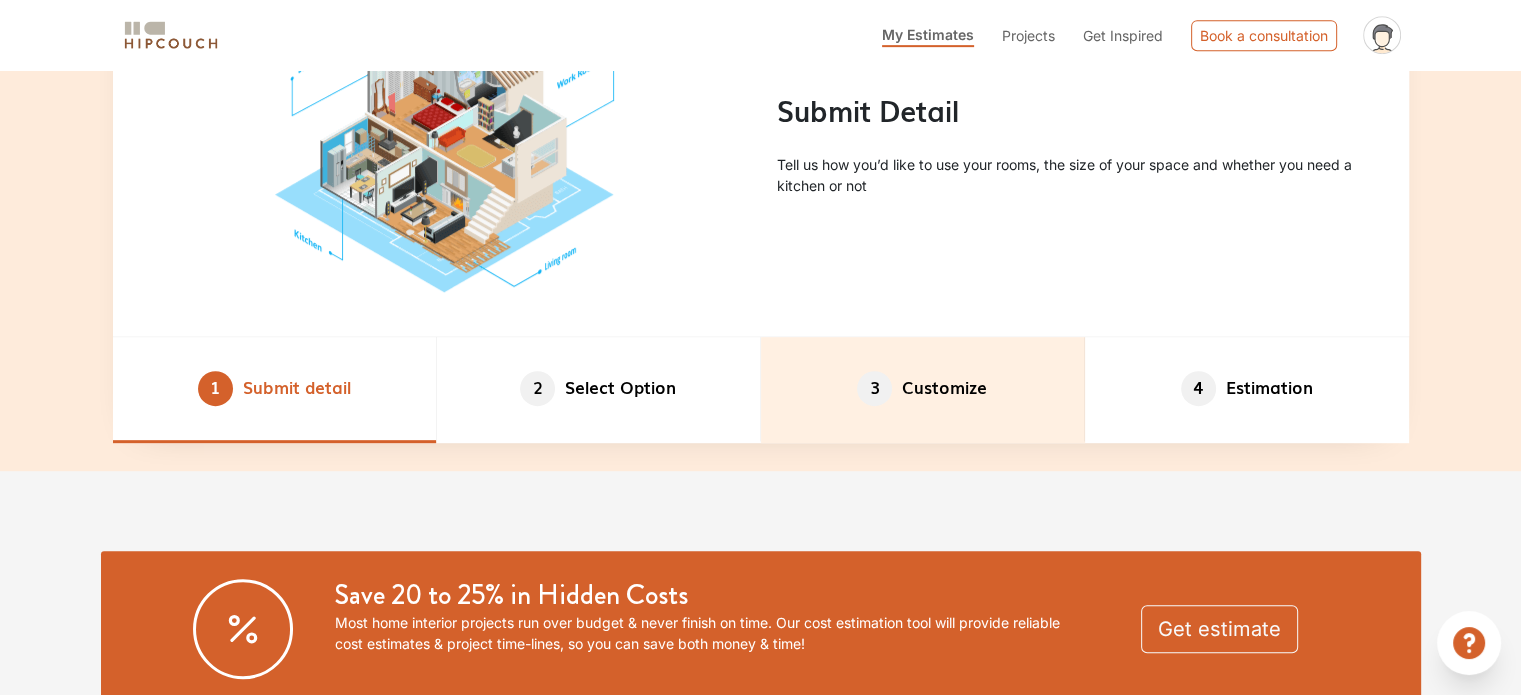 click on "3 Customize" at bounding box center (923, 389) 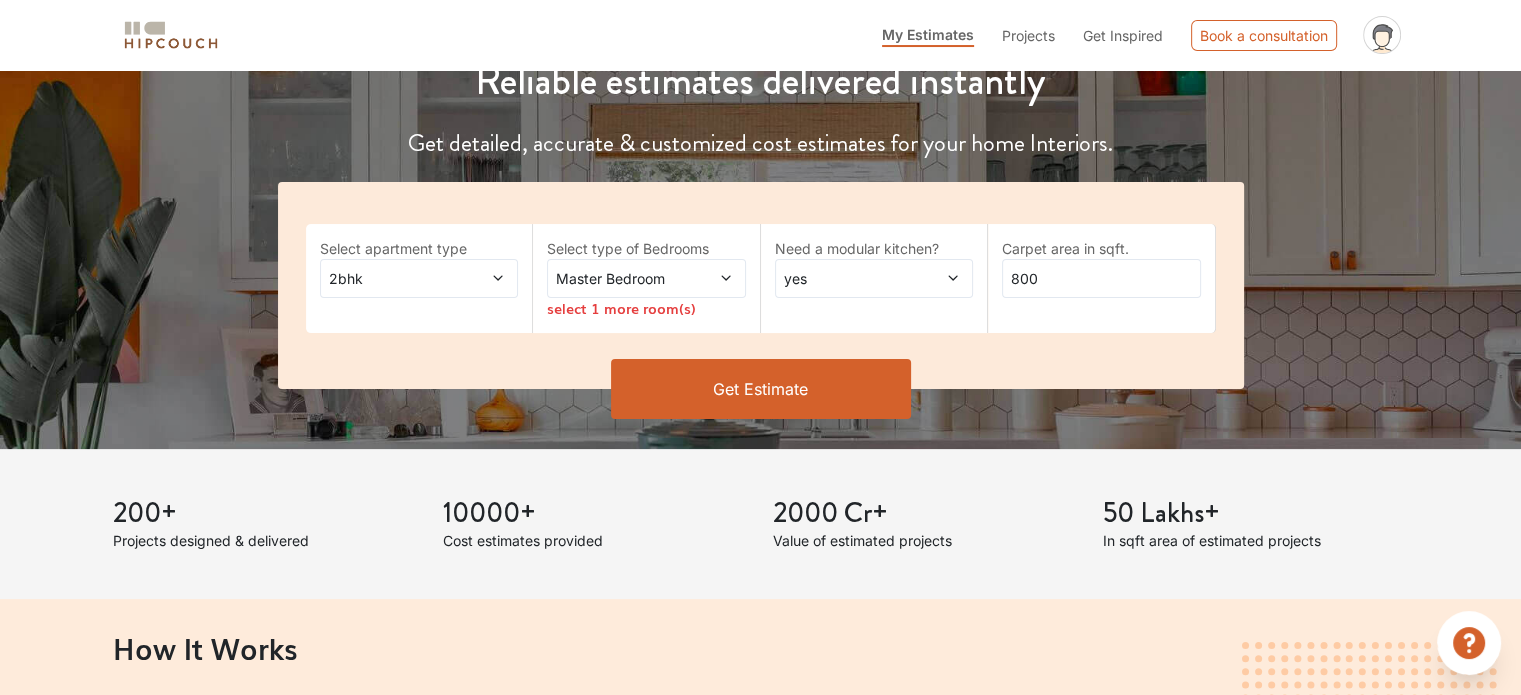 scroll, scrollTop: 200, scrollLeft: 0, axis: vertical 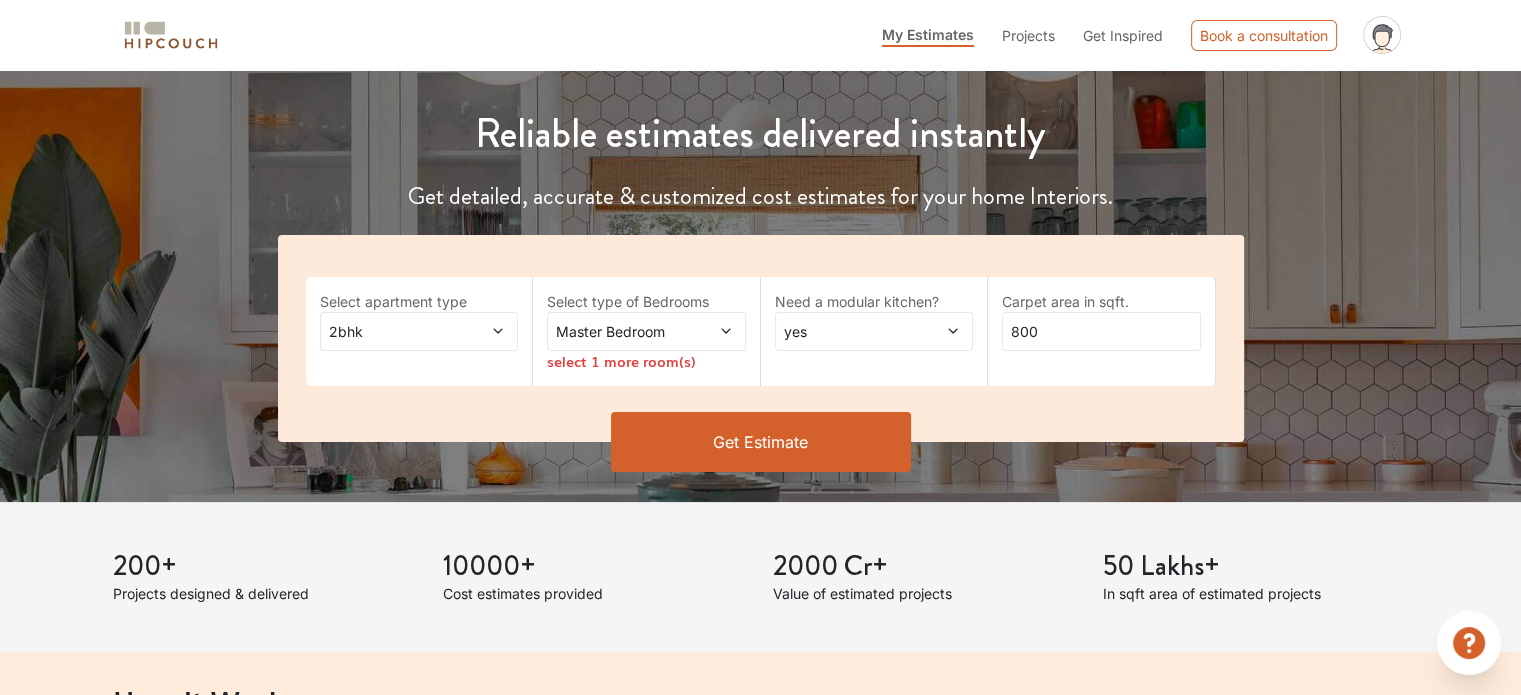 click at bounding box center [709, 331] 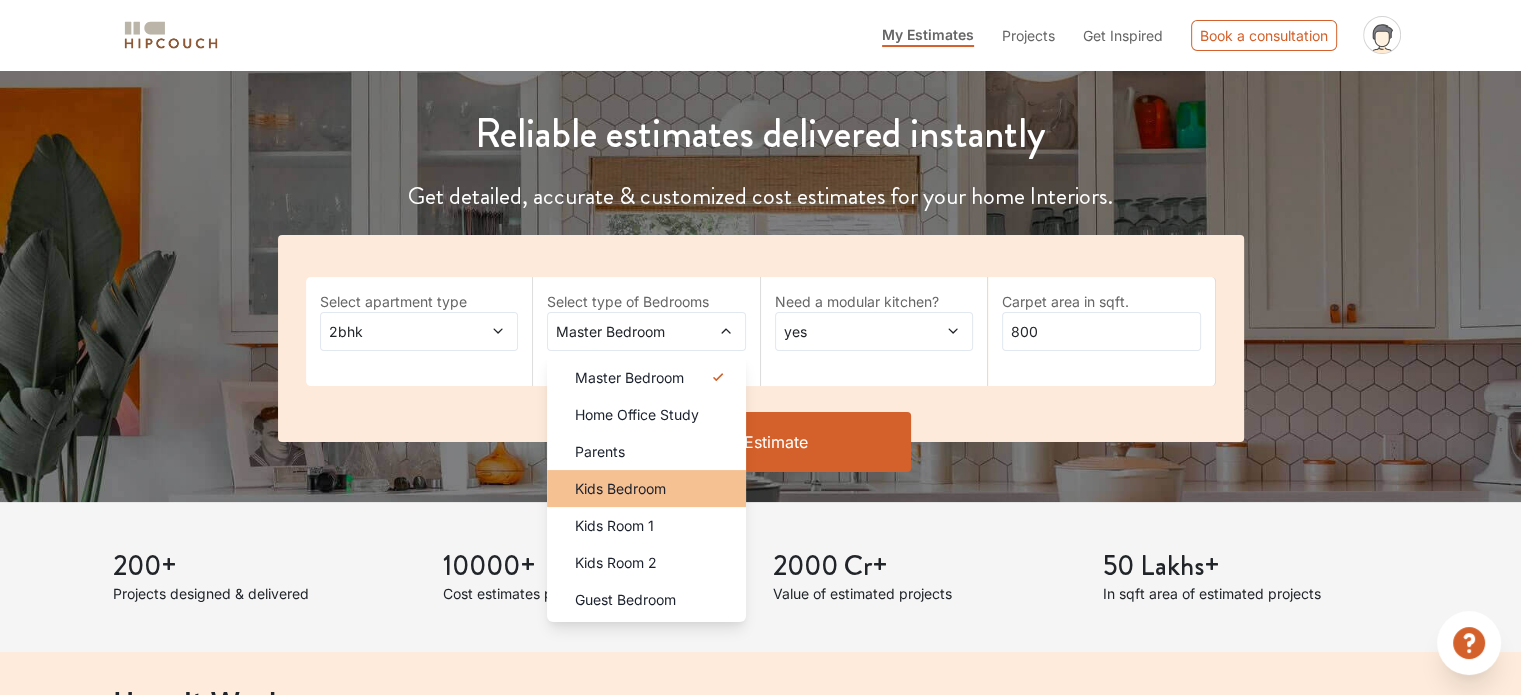 click on "Kids Bedroom" at bounding box center (652, 488) 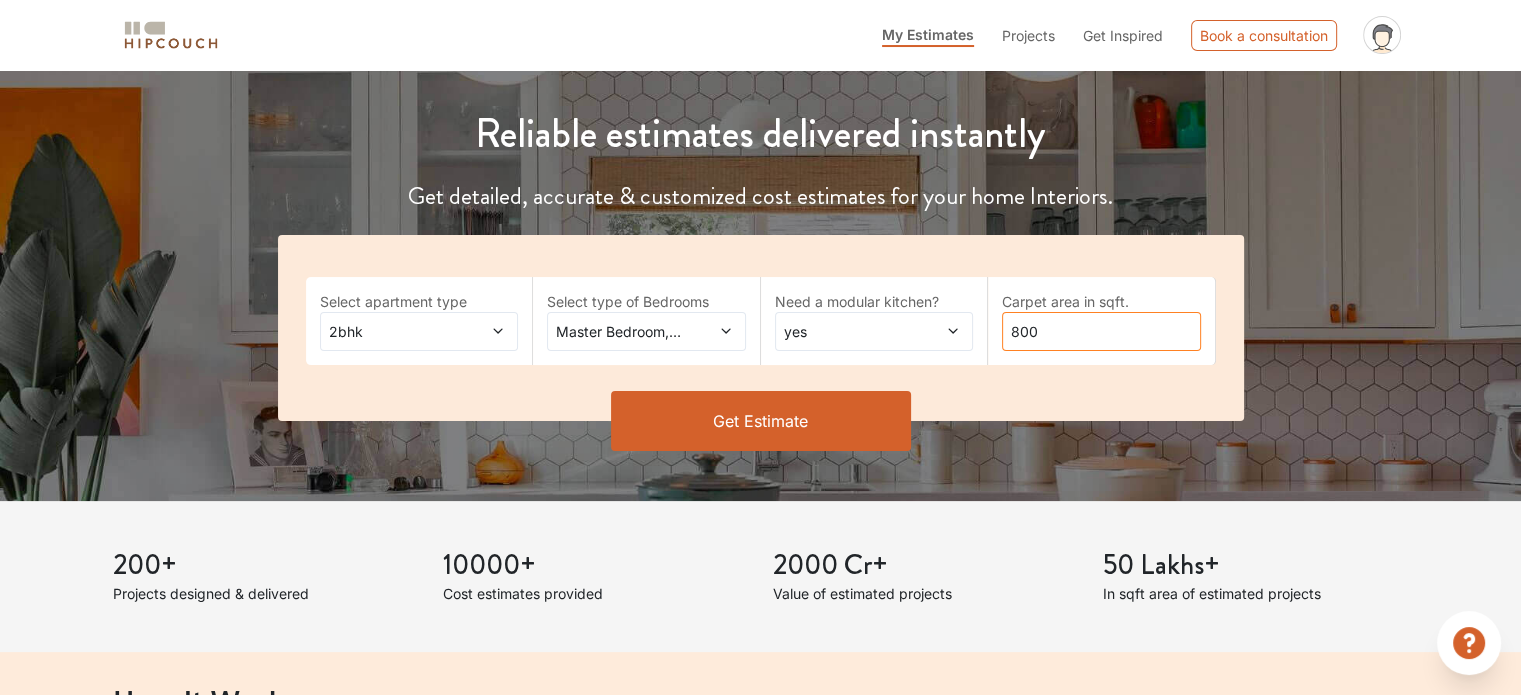 click on "800" at bounding box center (1101, 331) 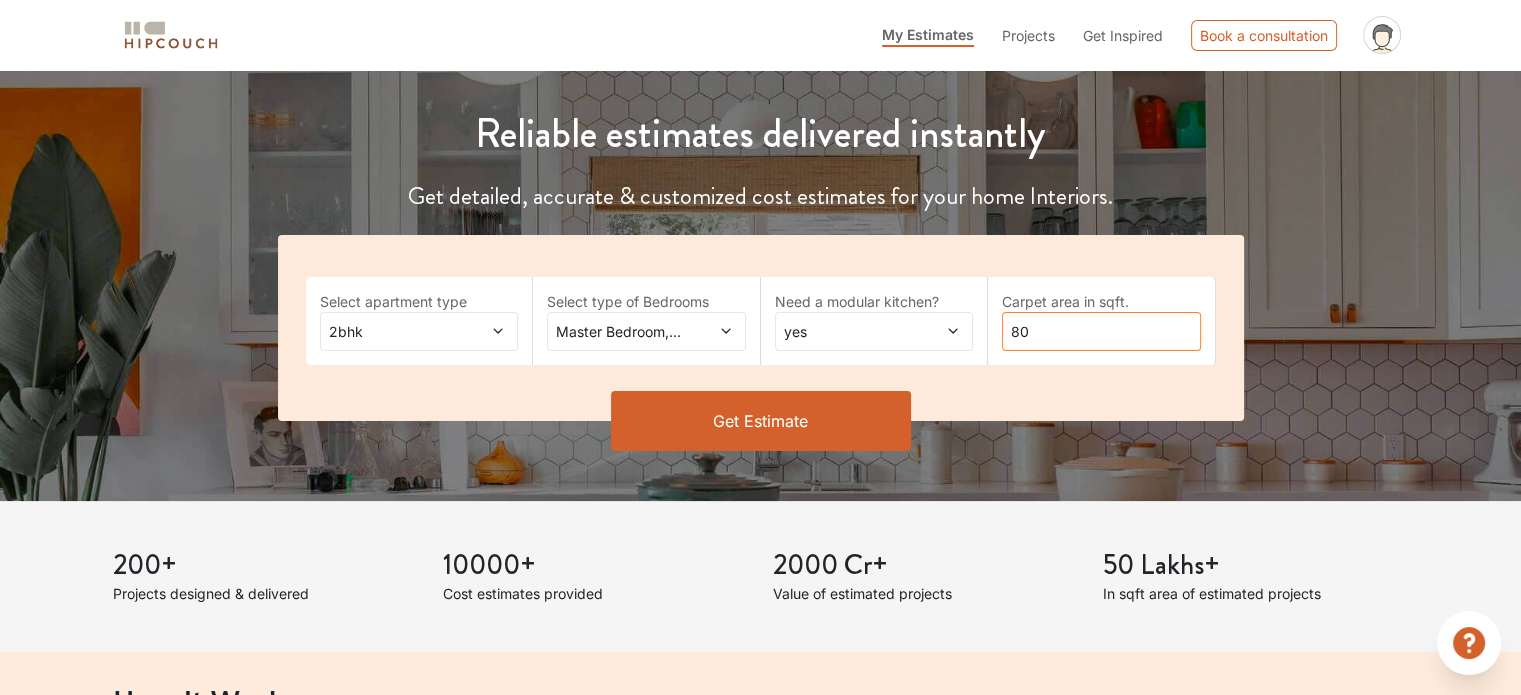 type on "8" 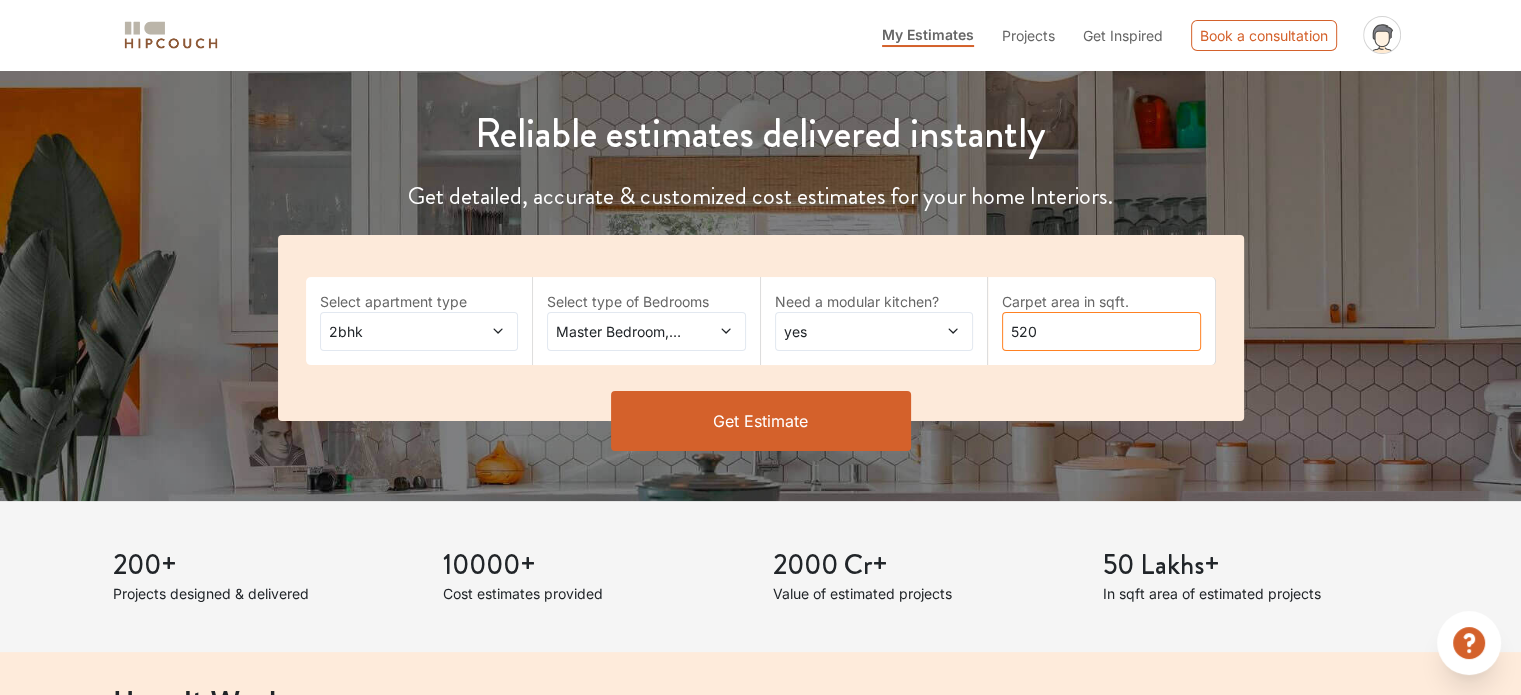type on "520" 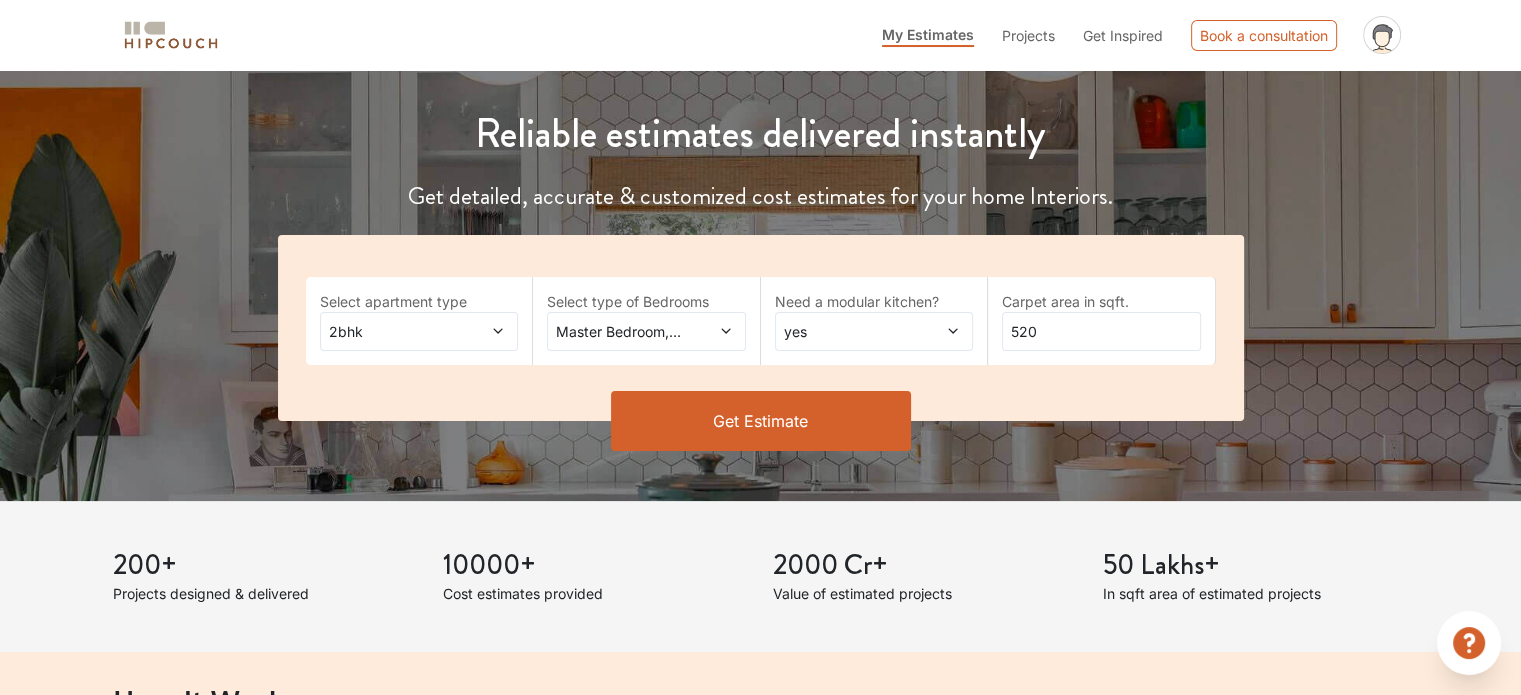 click on "Get Estimate" at bounding box center [761, 421] 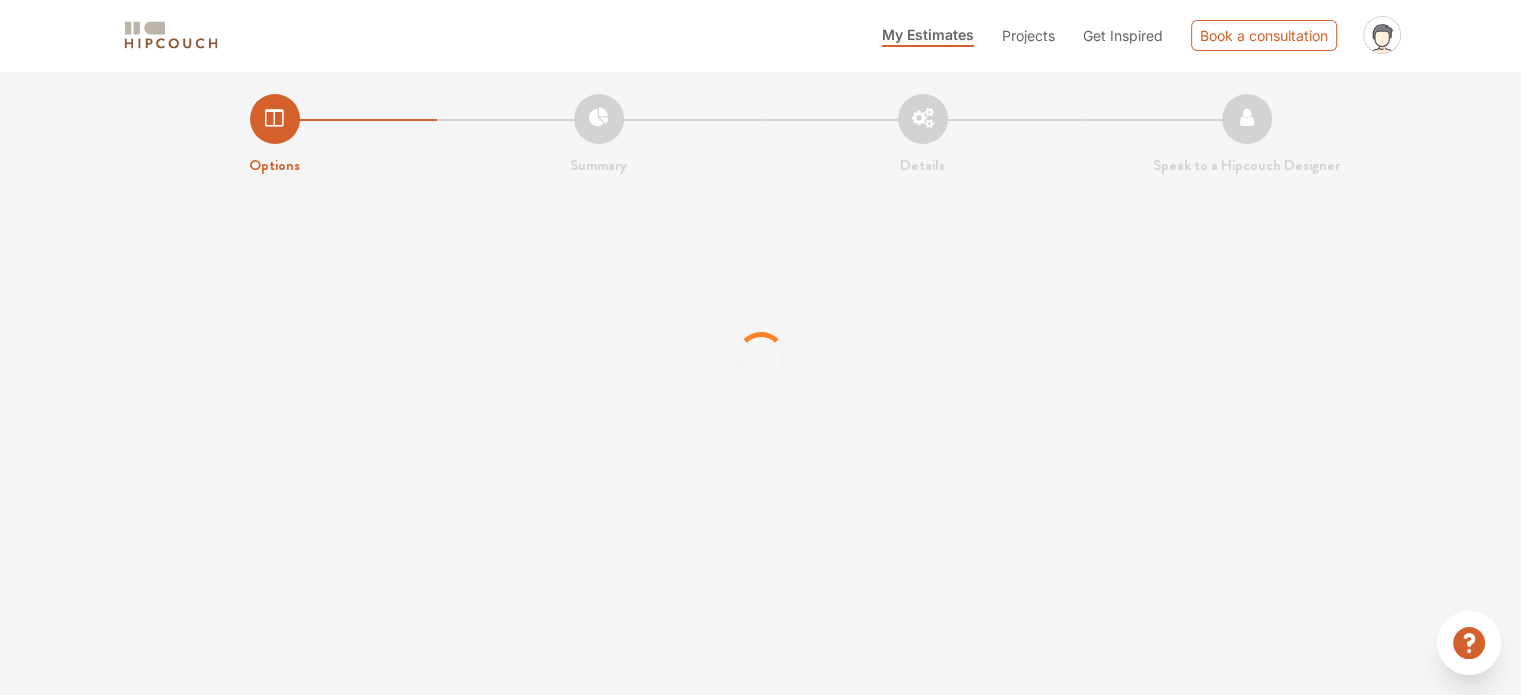 scroll, scrollTop: 0, scrollLeft: 0, axis: both 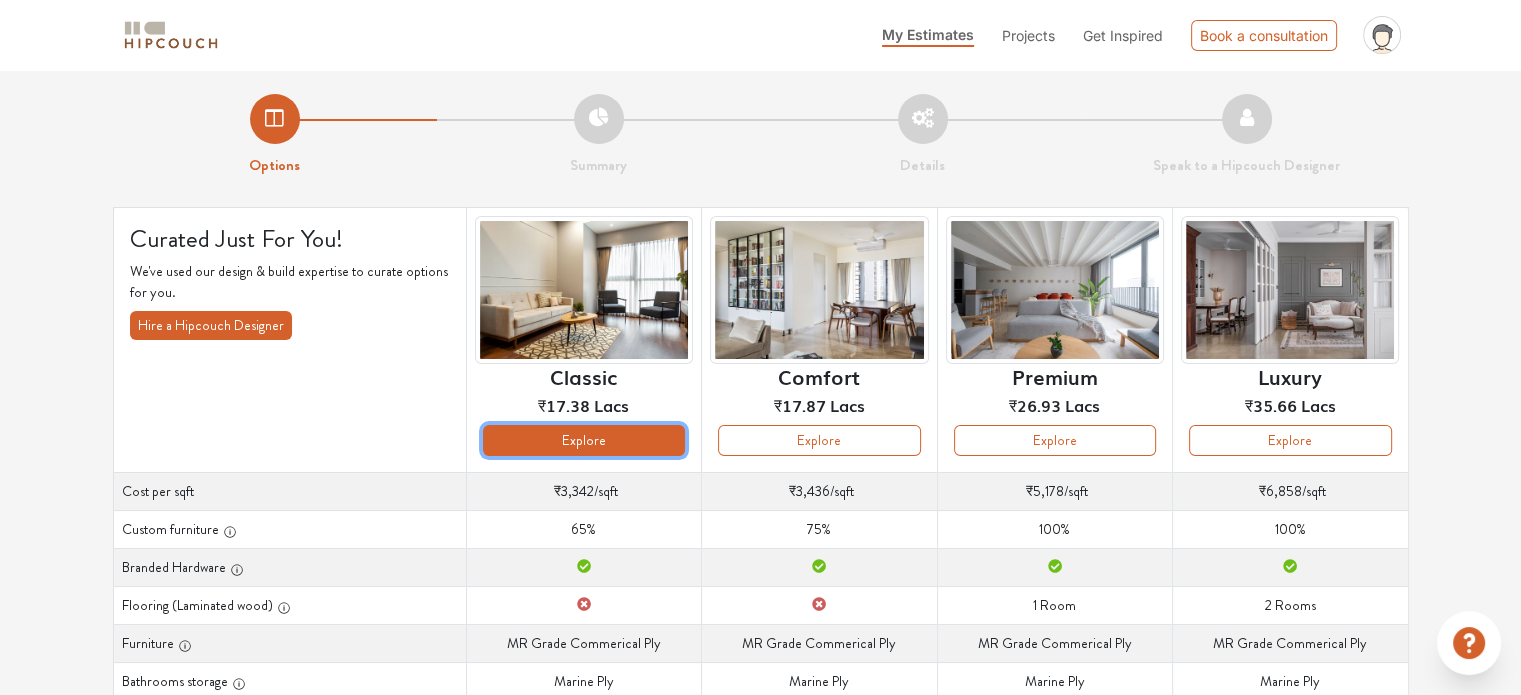click on "Explore" at bounding box center (584, 440) 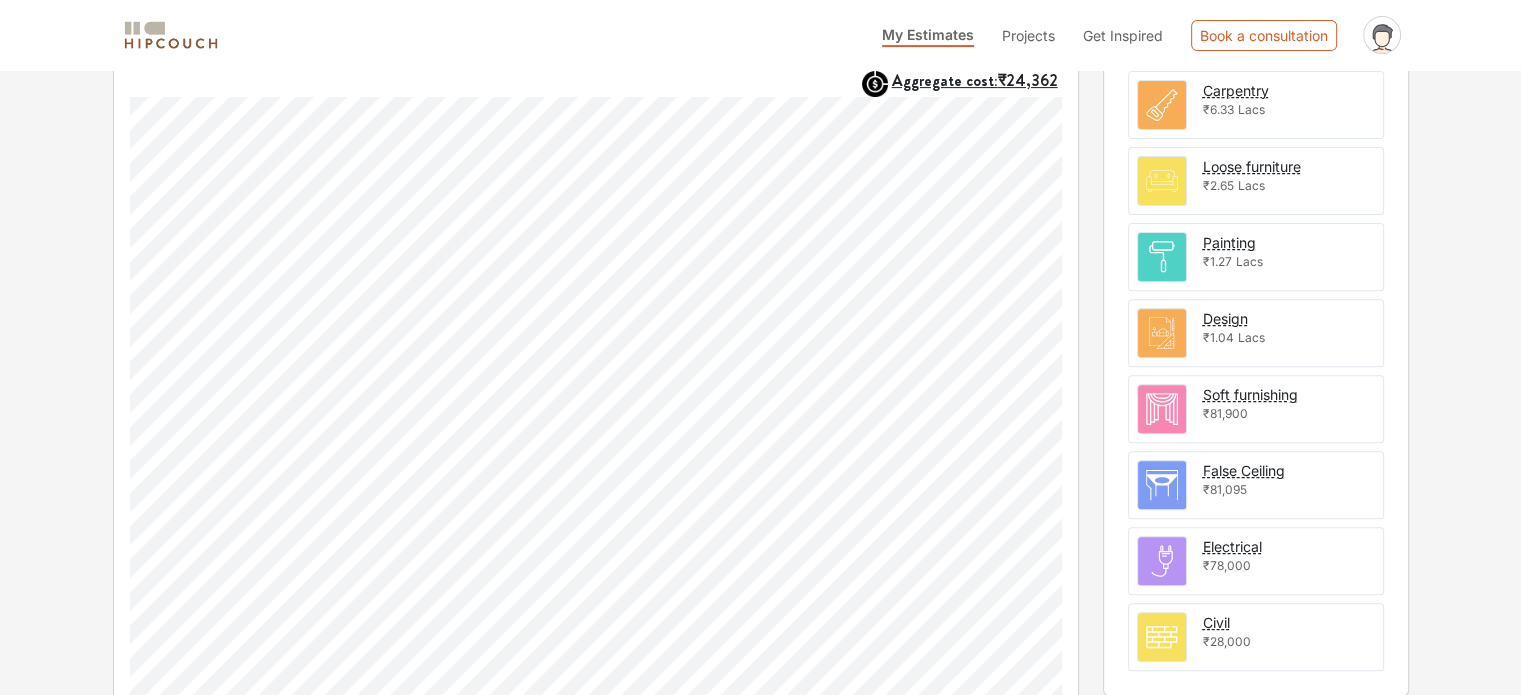 scroll, scrollTop: 700, scrollLeft: 0, axis: vertical 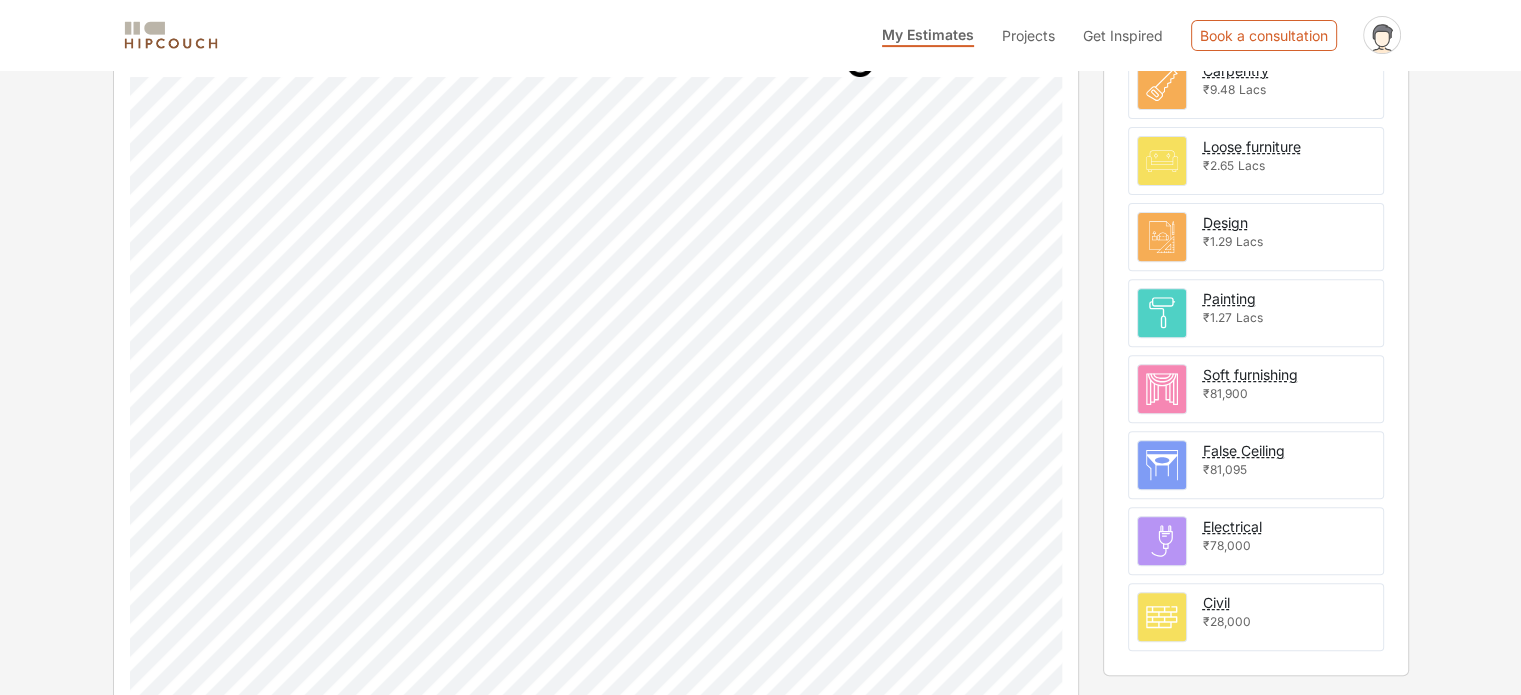 click on "Electrical ₹78,000" at bounding box center [1256, 541] 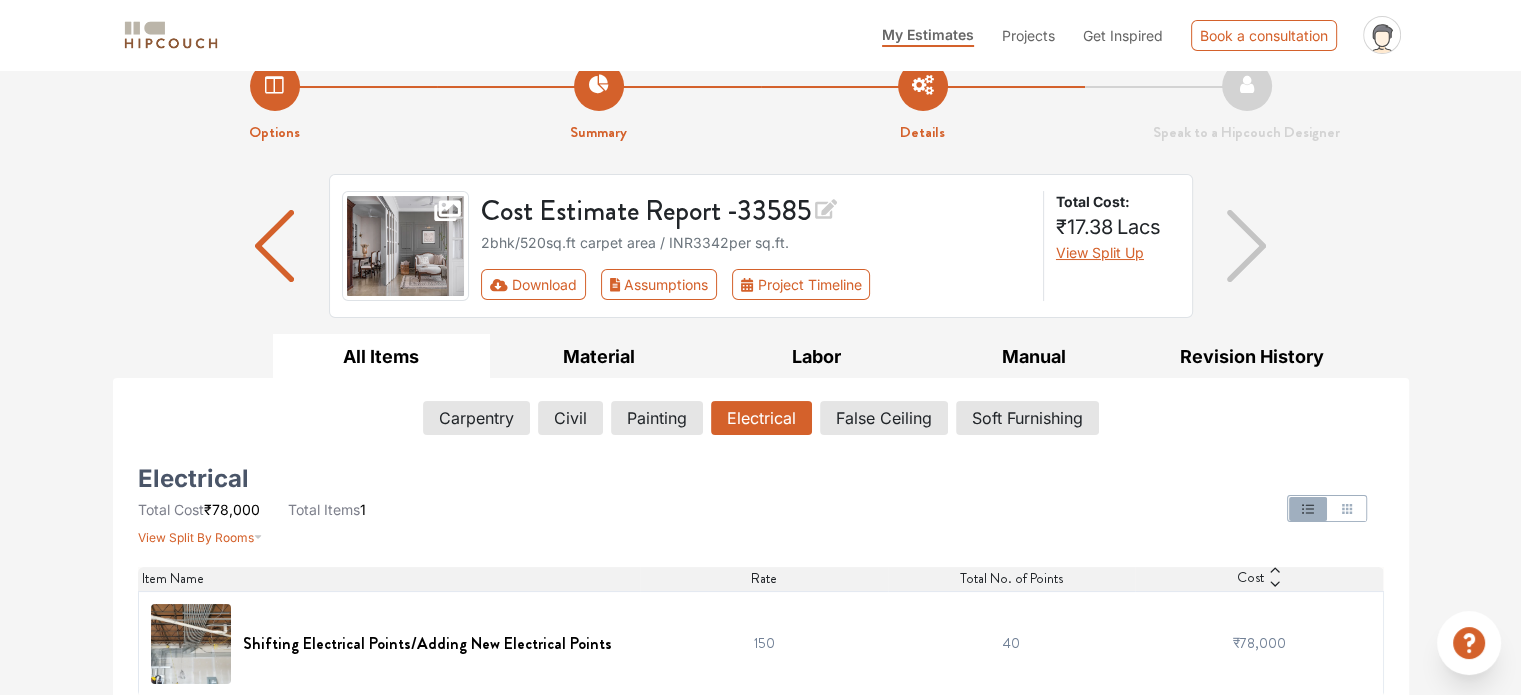 scroll, scrollTop: 48, scrollLeft: 0, axis: vertical 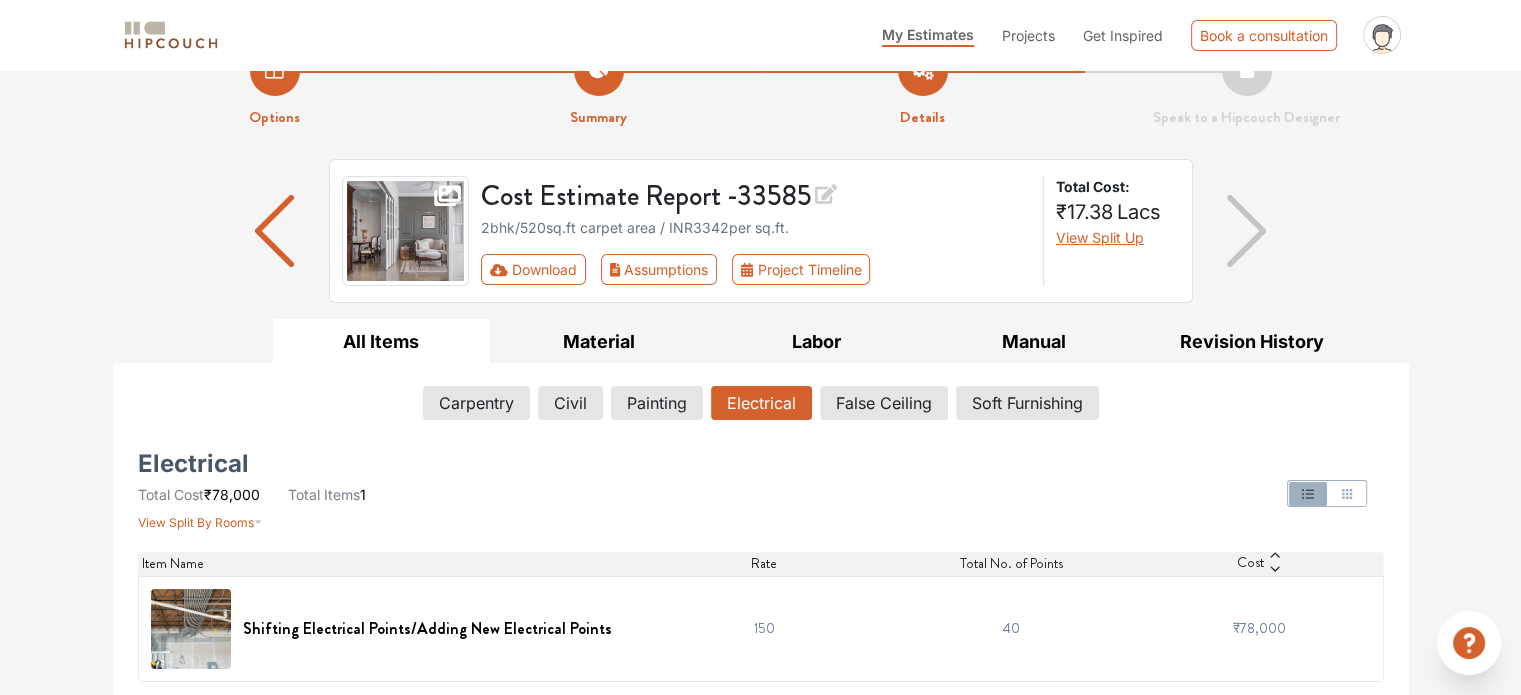 click on "Total No. of Points" at bounding box center (1011, 563) 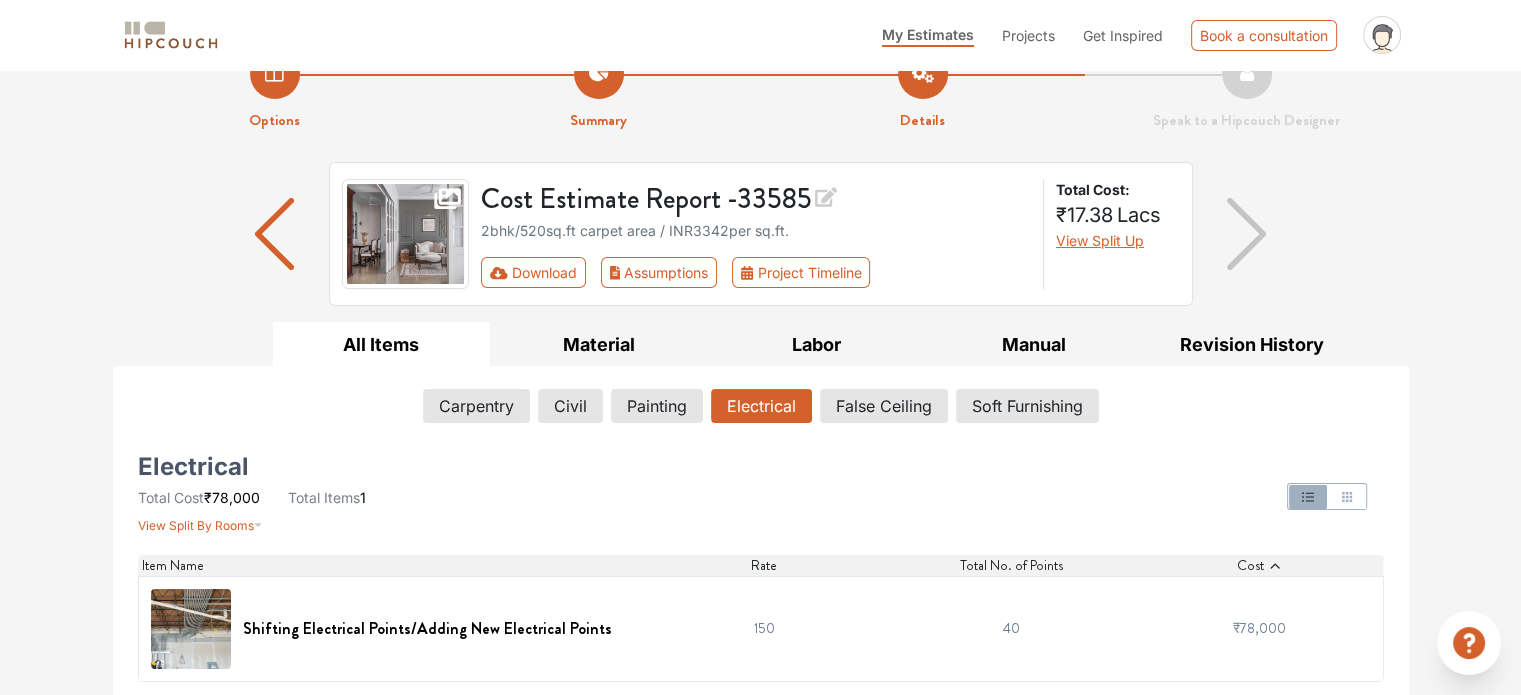 click 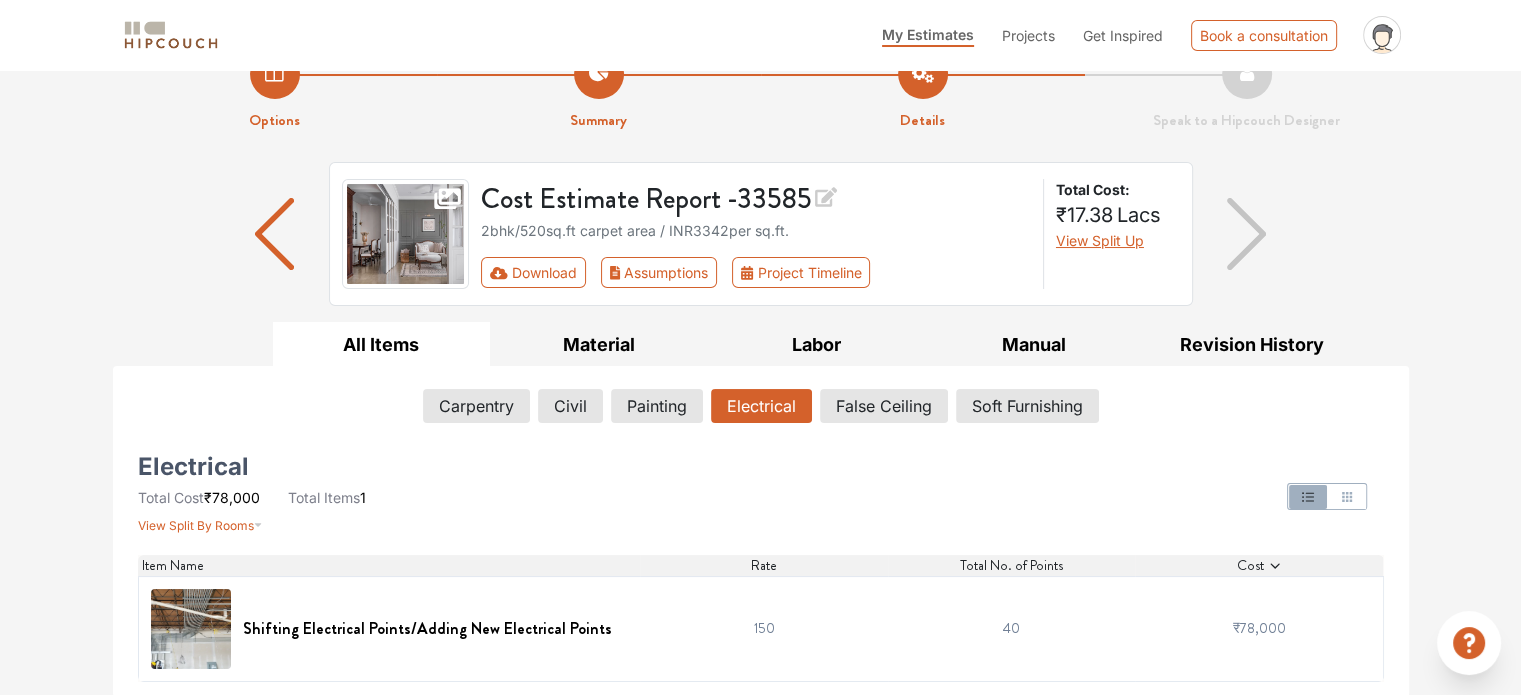 click 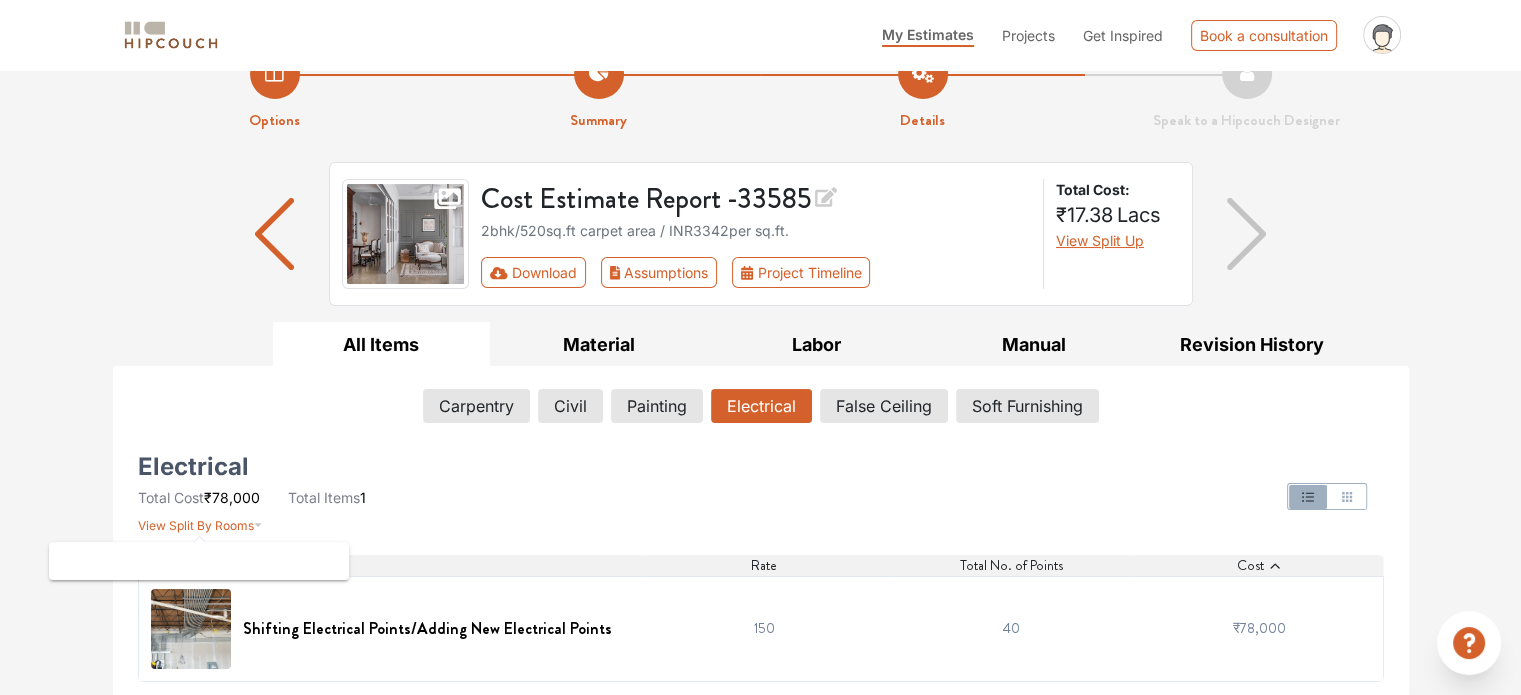 click on "View Split By Rooms" at bounding box center (196, 525) 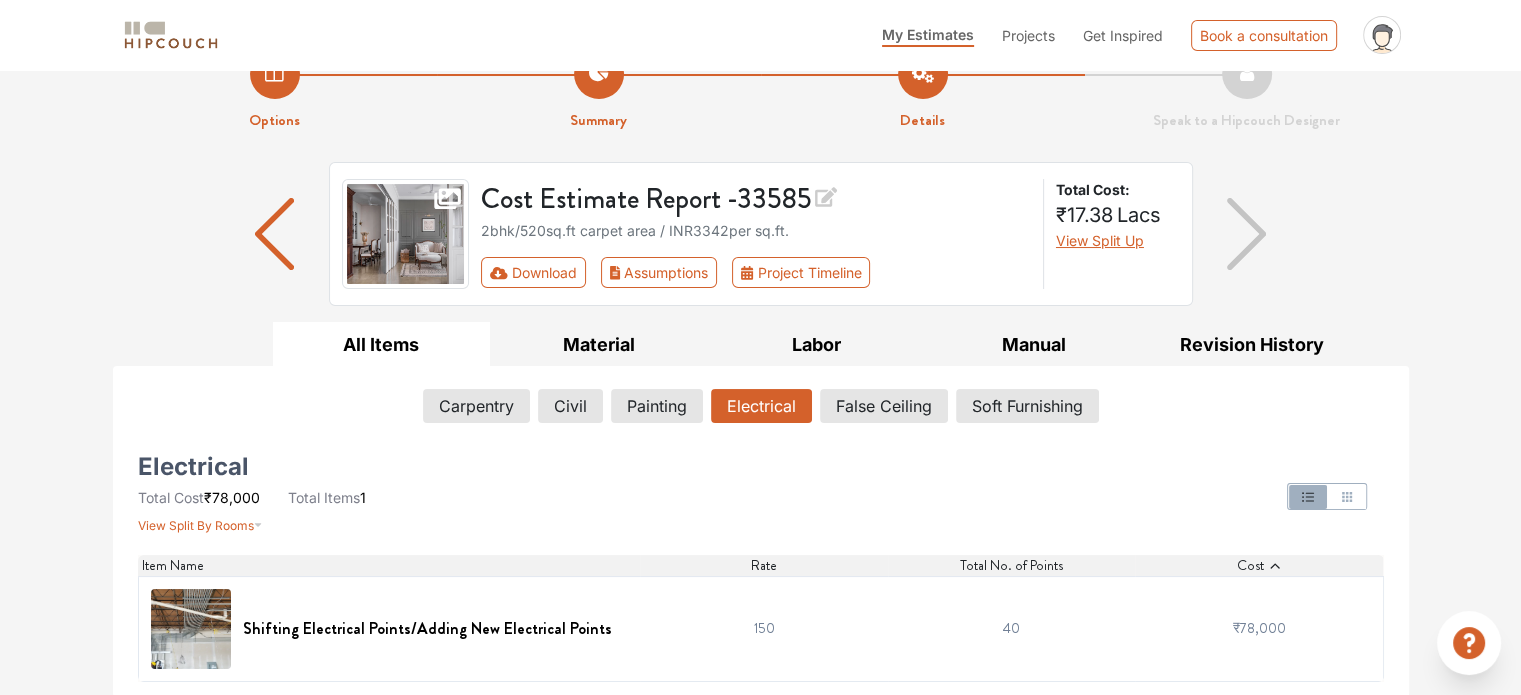 click at bounding box center (199, 552) 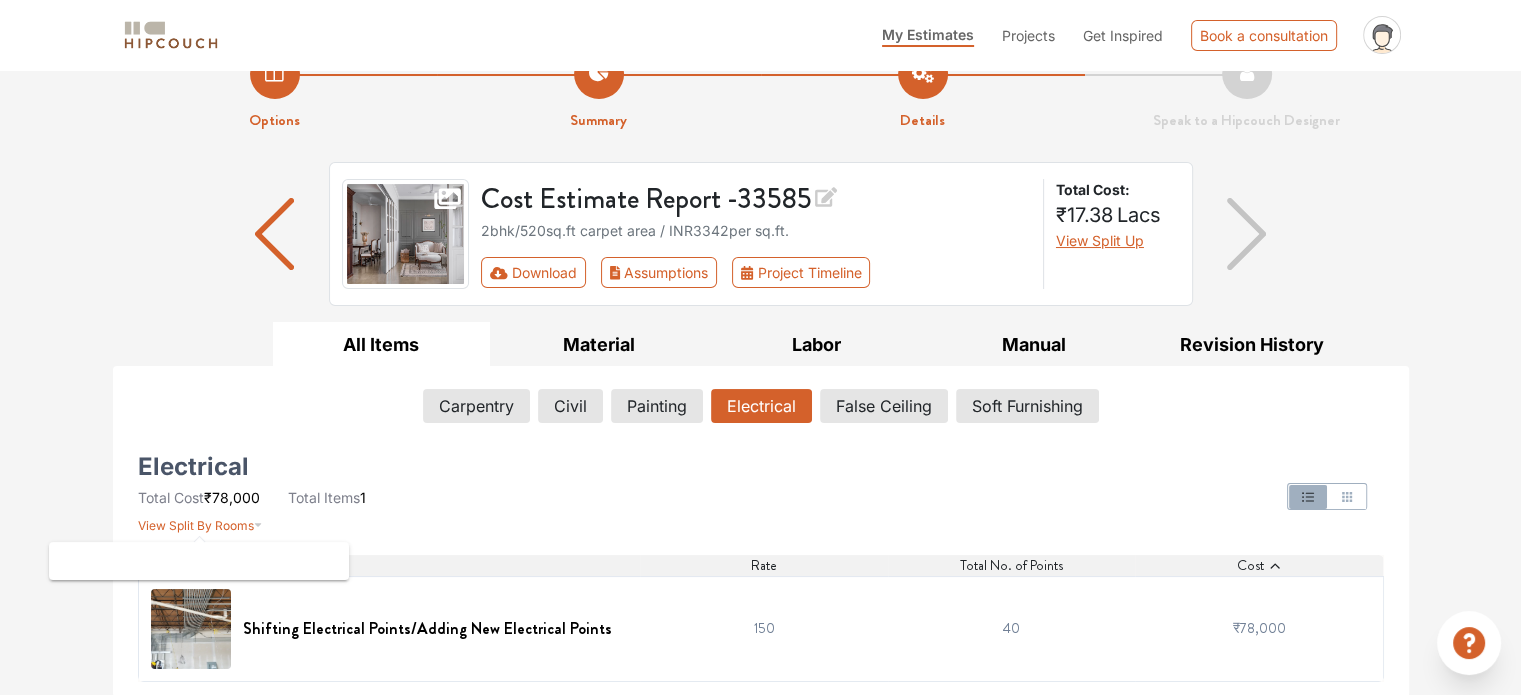 click on "View Split By Rooms" at bounding box center [196, 525] 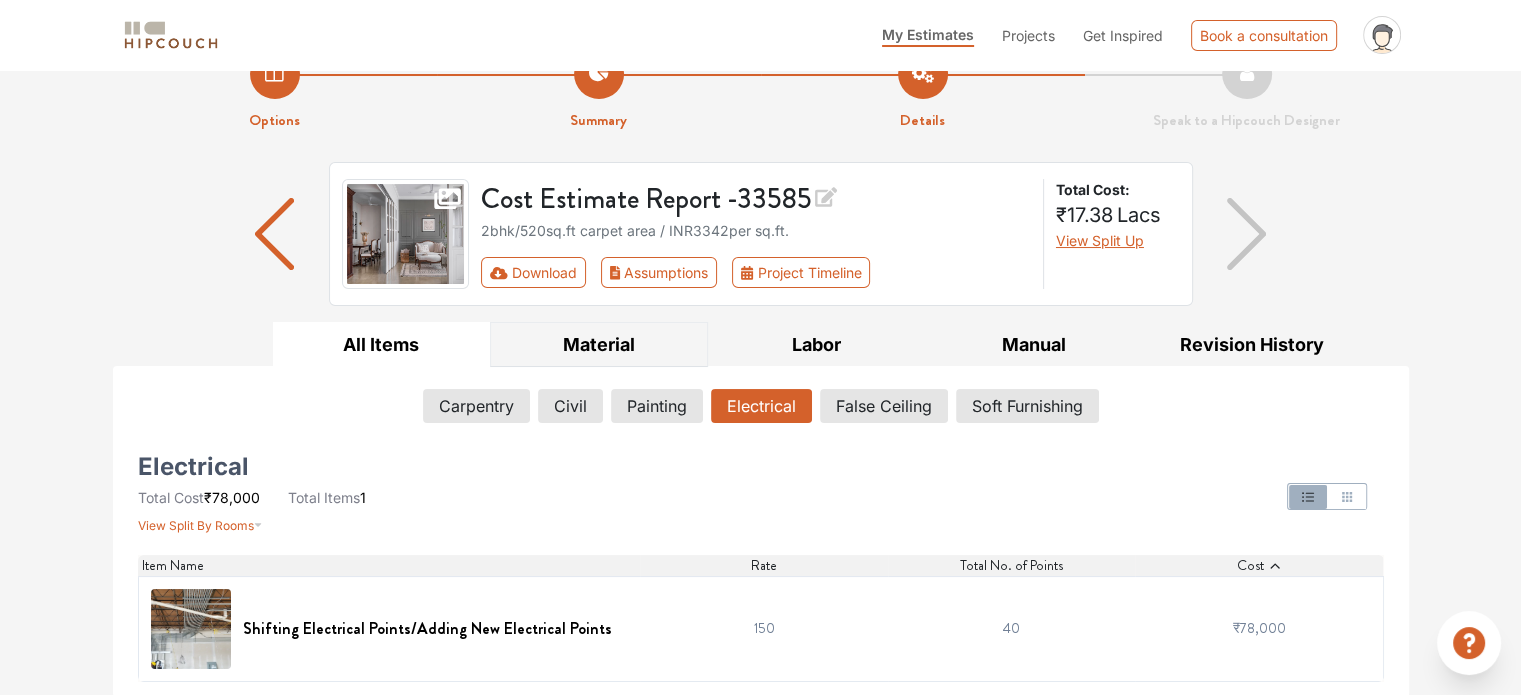 click on "Material" at bounding box center [599, 344] 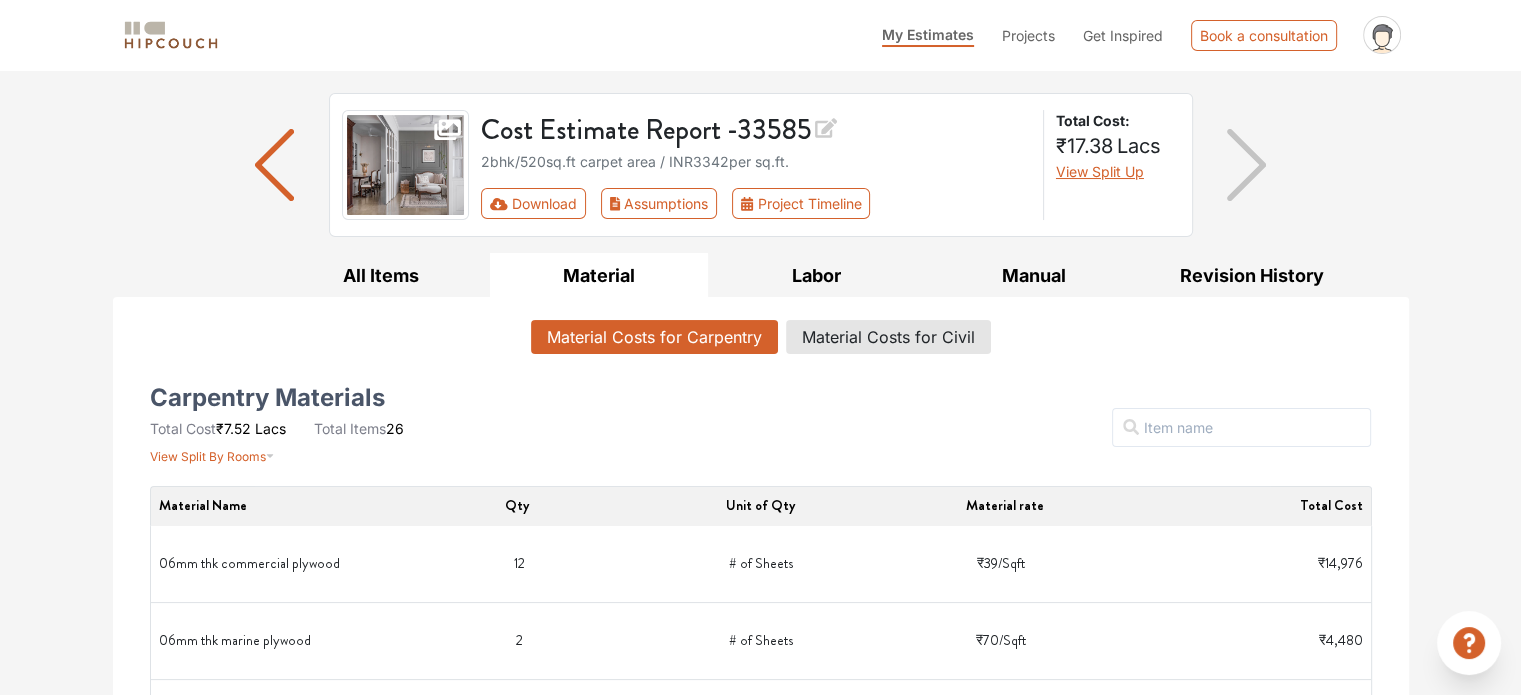 scroll, scrollTop: 0, scrollLeft: 0, axis: both 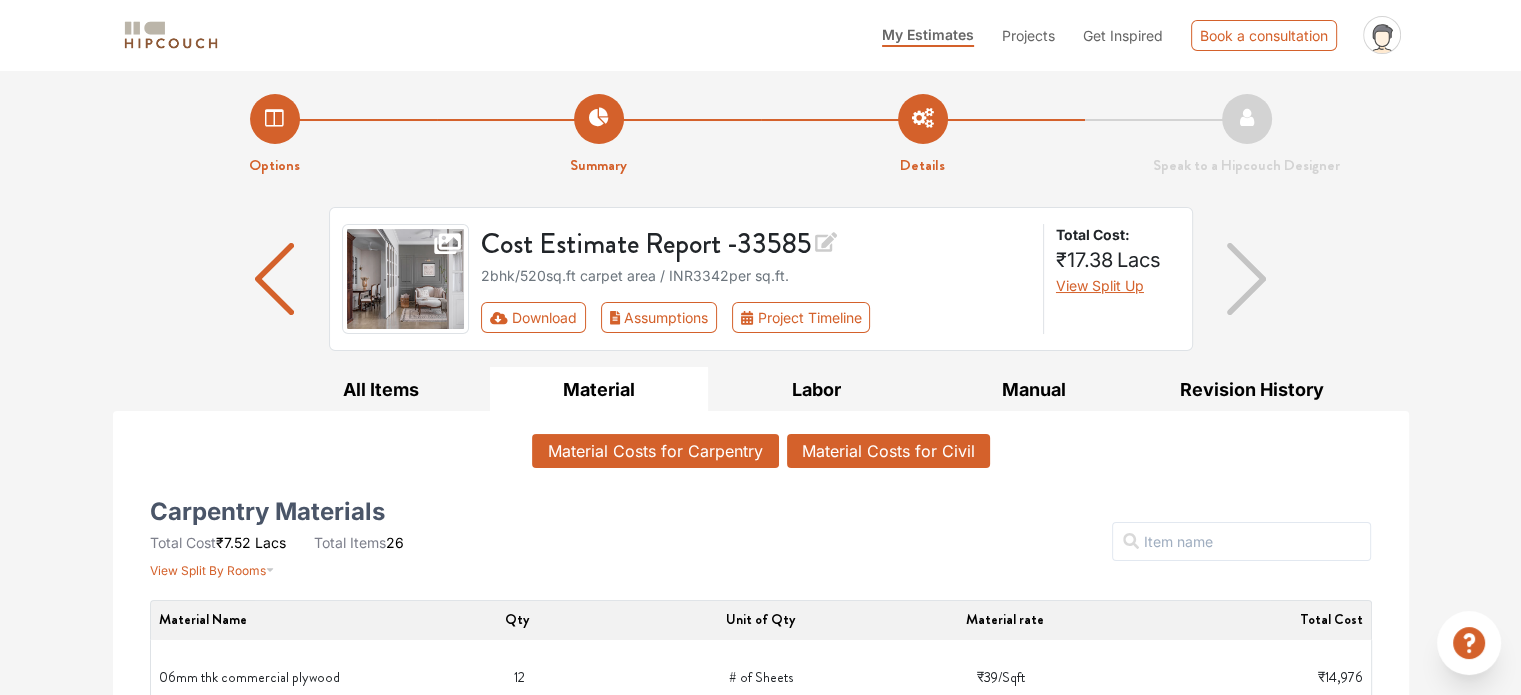 click on "Material Costs for Civil" at bounding box center [888, 451] 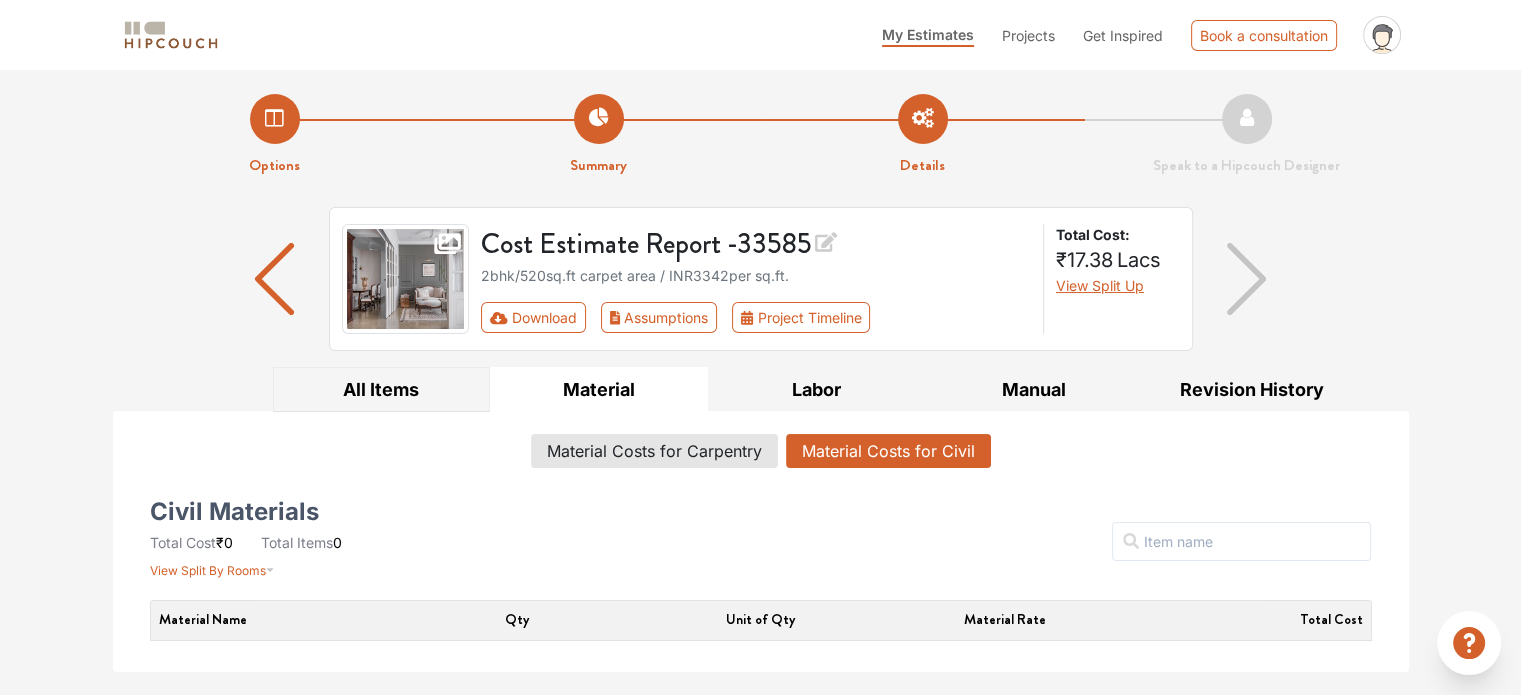 click on "All Items" at bounding box center [382, 389] 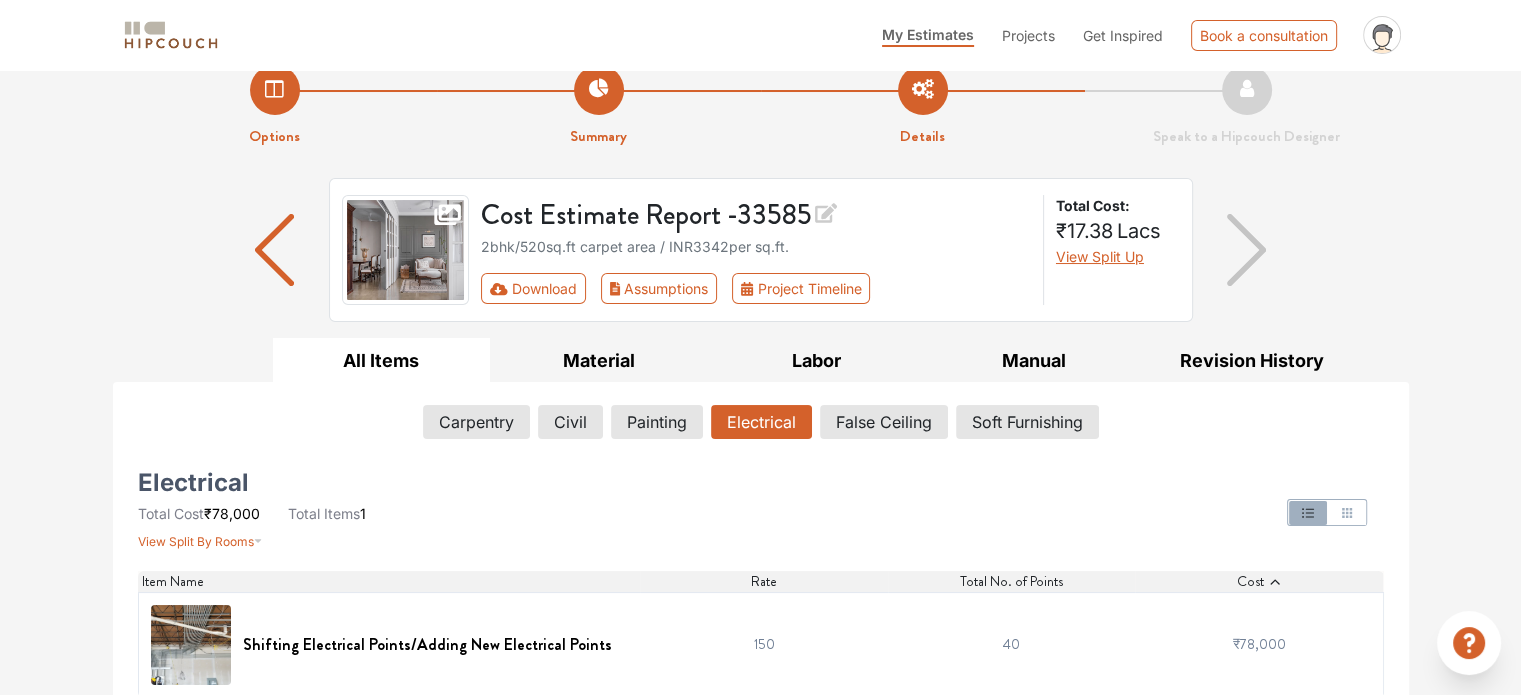 scroll, scrollTop: 45, scrollLeft: 0, axis: vertical 